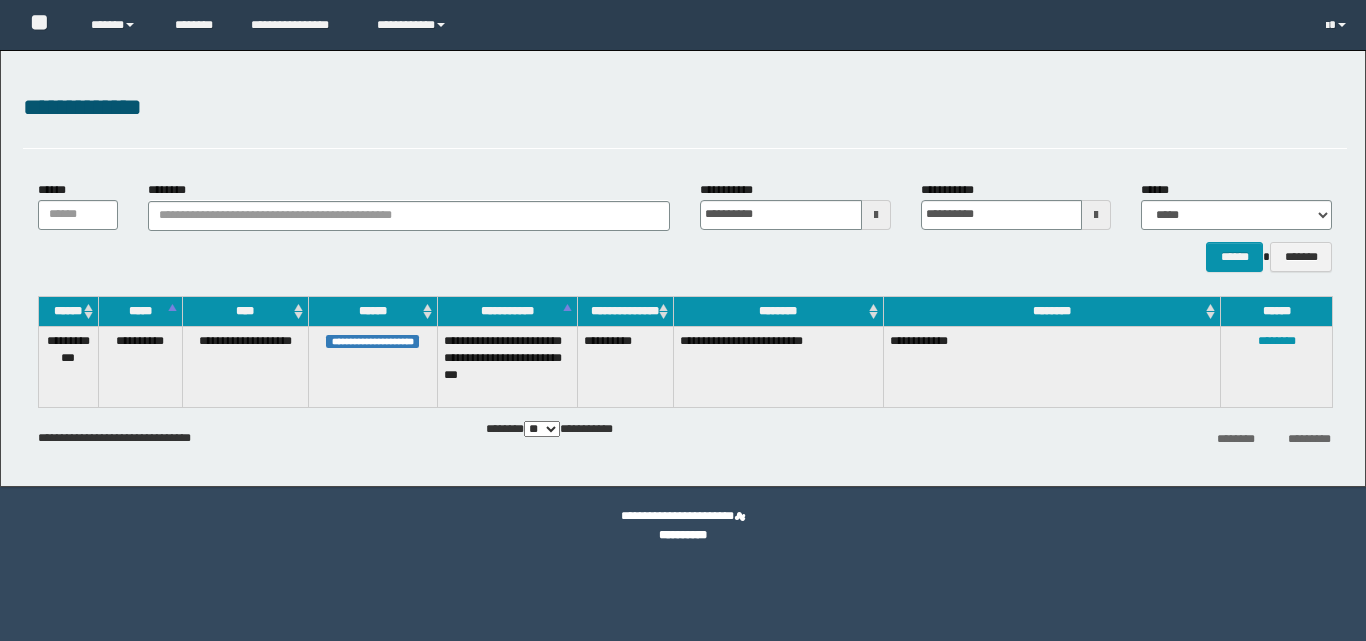 scroll, scrollTop: 0, scrollLeft: 0, axis: both 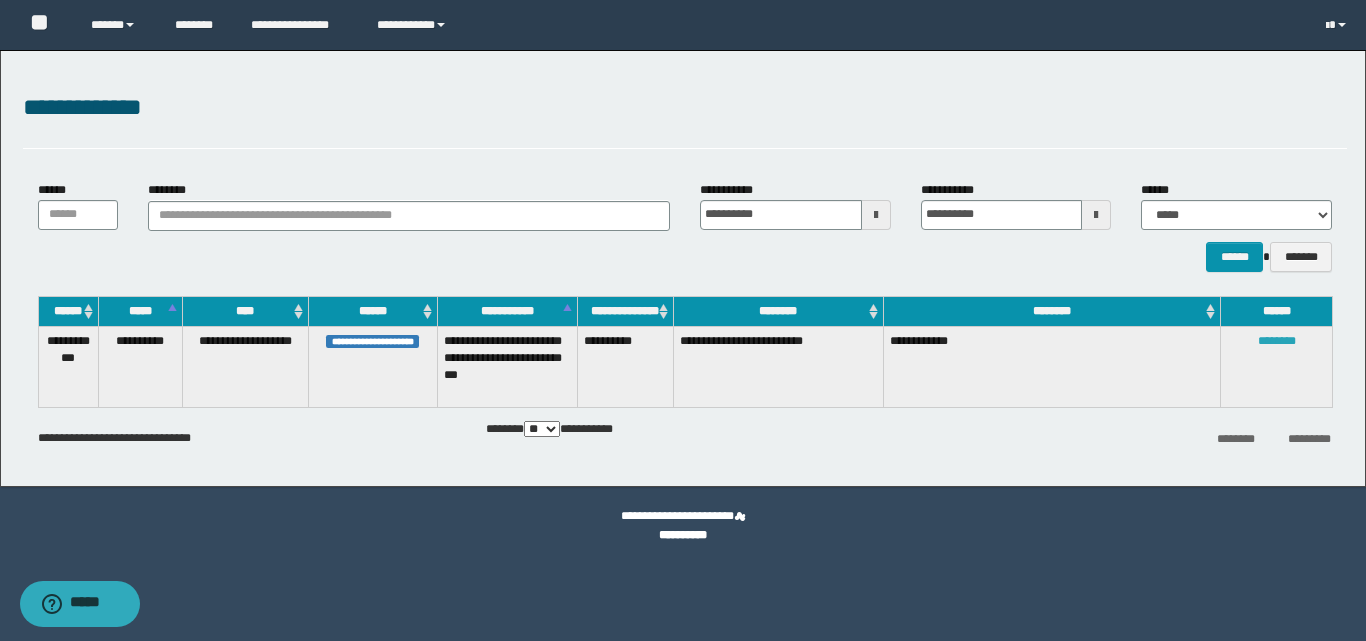 click on "********" at bounding box center [1277, 341] 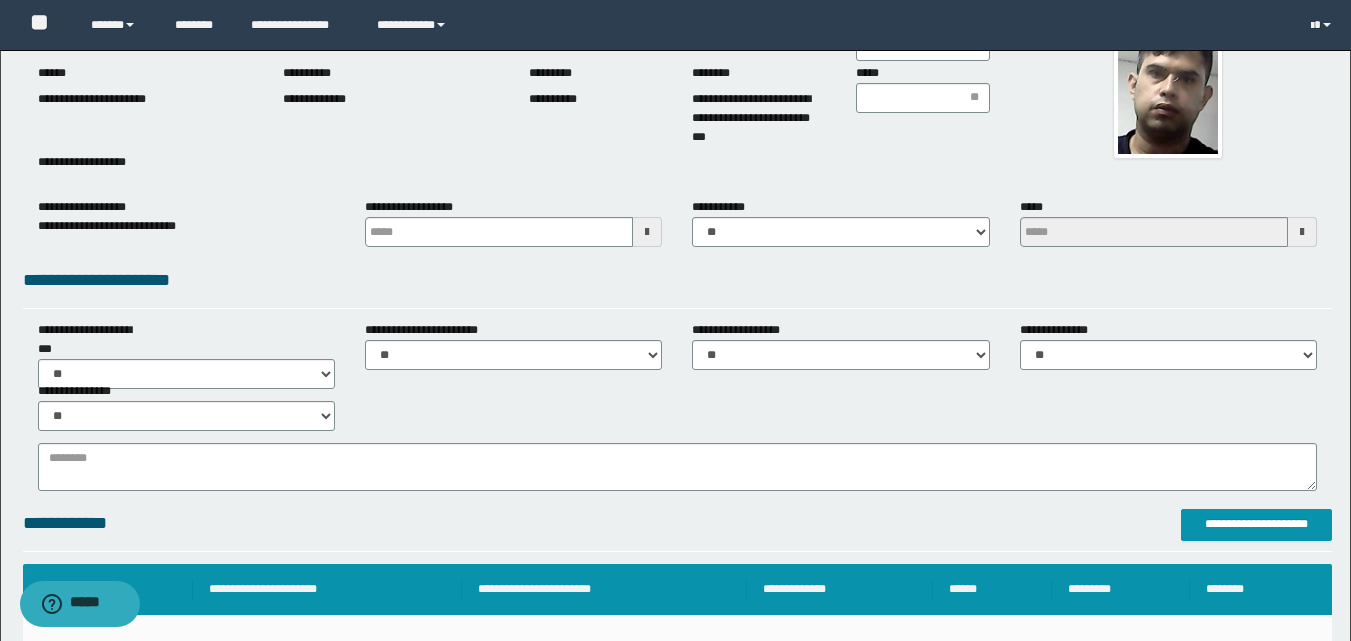 scroll, scrollTop: 0, scrollLeft: 0, axis: both 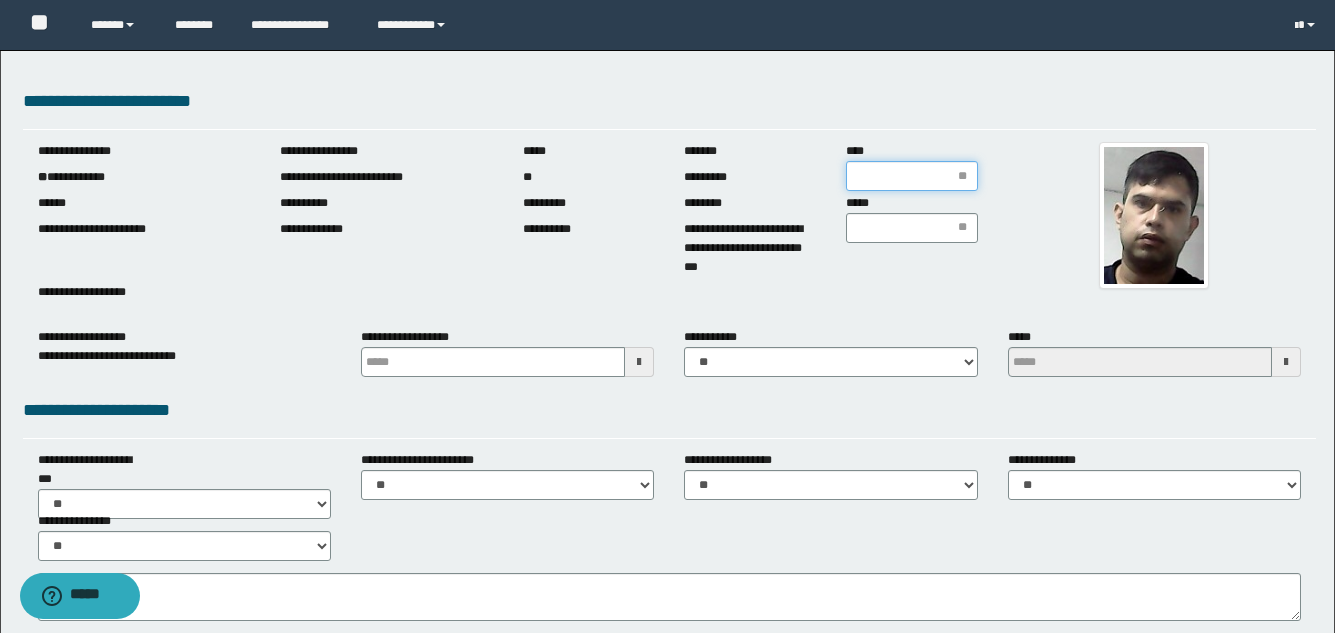 drag, startPoint x: 958, startPoint y: 173, endPoint x: 960, endPoint y: 230, distance: 57.035076 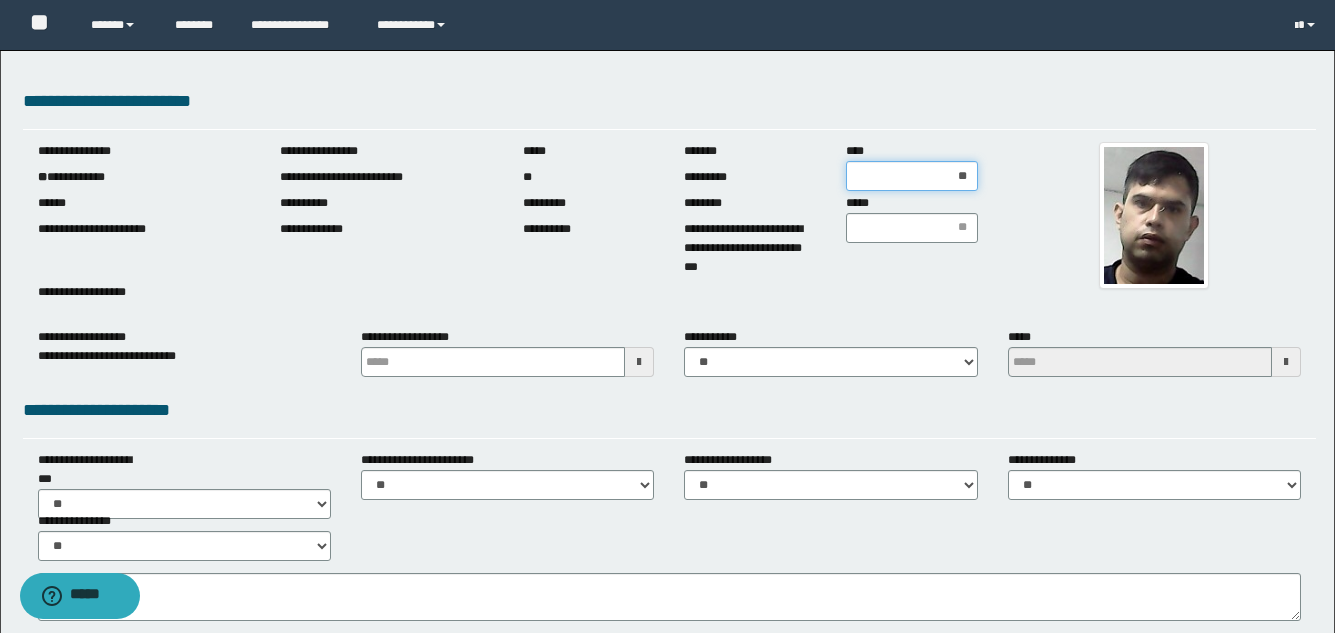 type on "***" 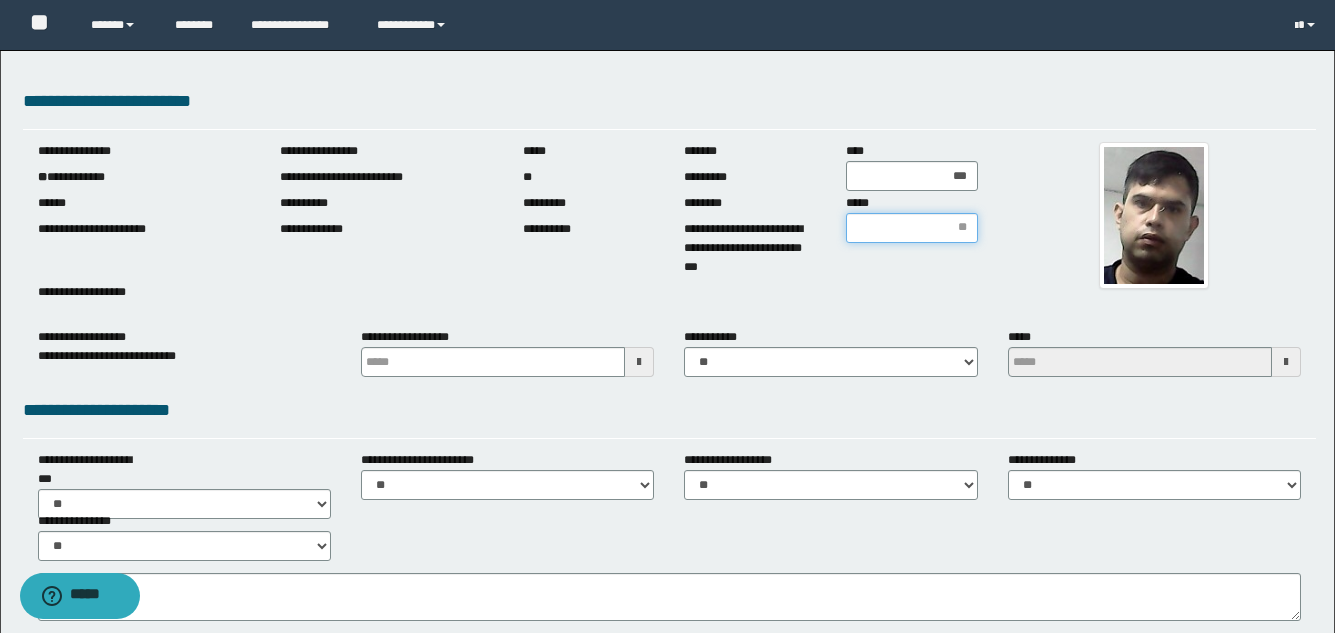 click on "*****" at bounding box center (912, 228) 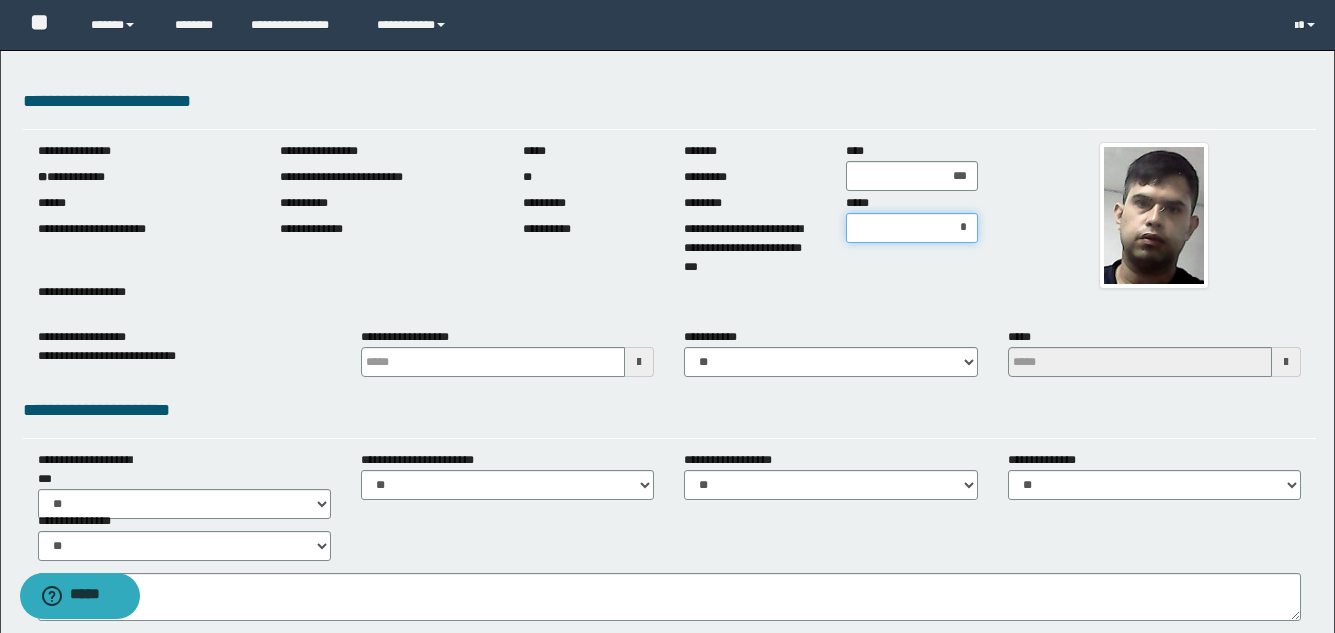 type on "**" 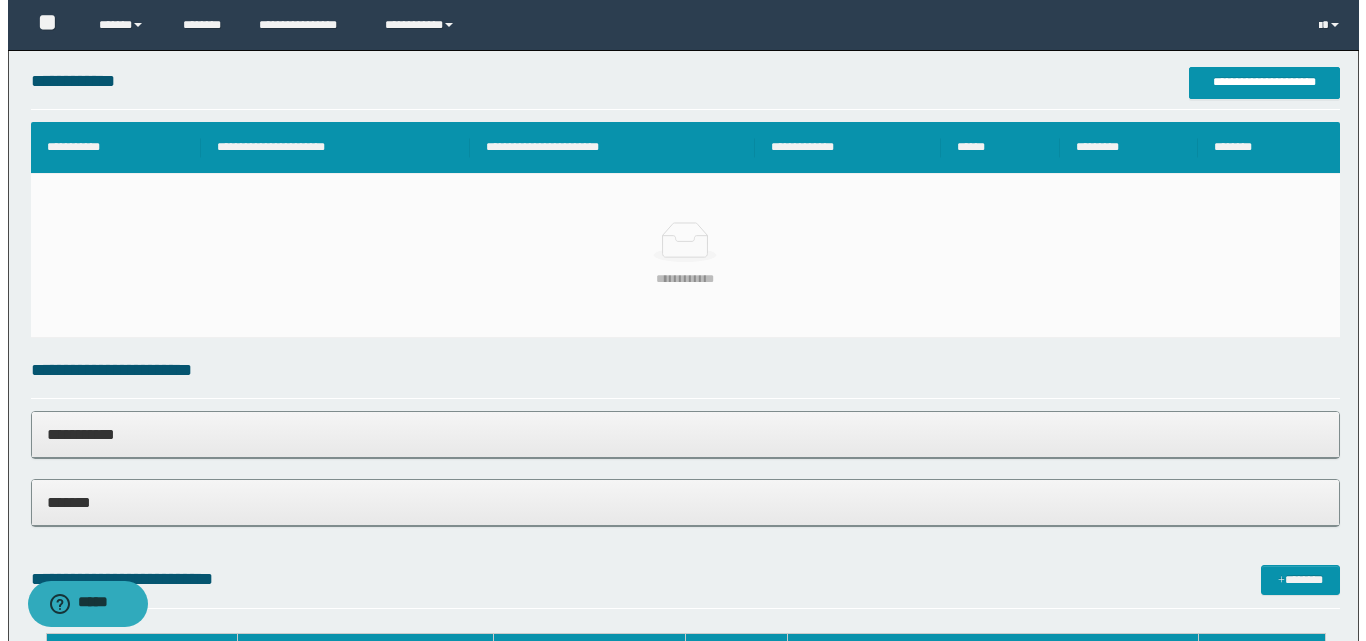 scroll, scrollTop: 576, scrollLeft: 0, axis: vertical 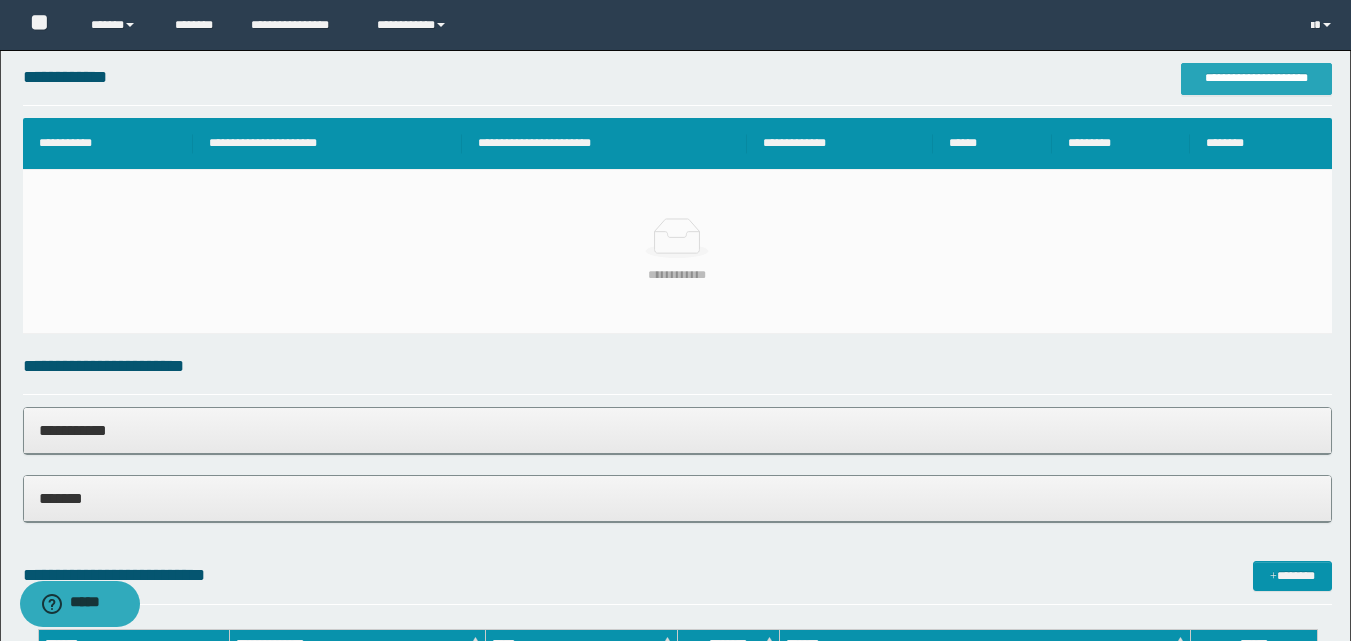 click on "**********" at bounding box center [1256, 78] 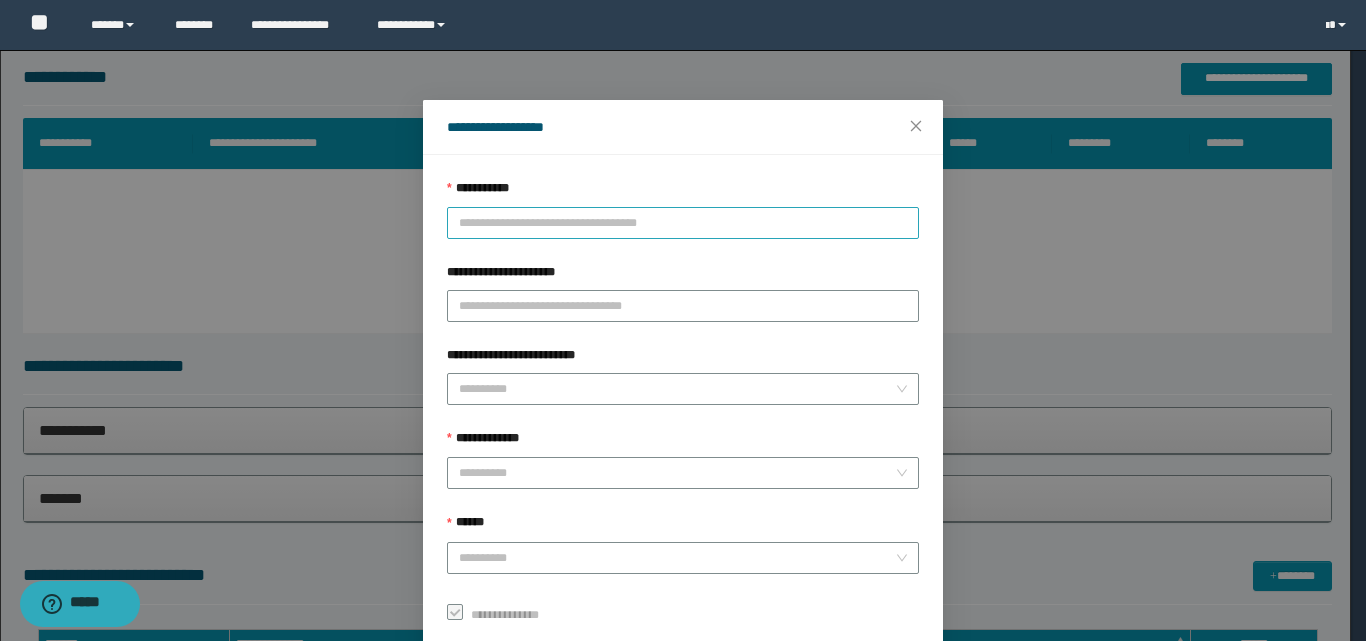 click on "**********" at bounding box center (683, 223) 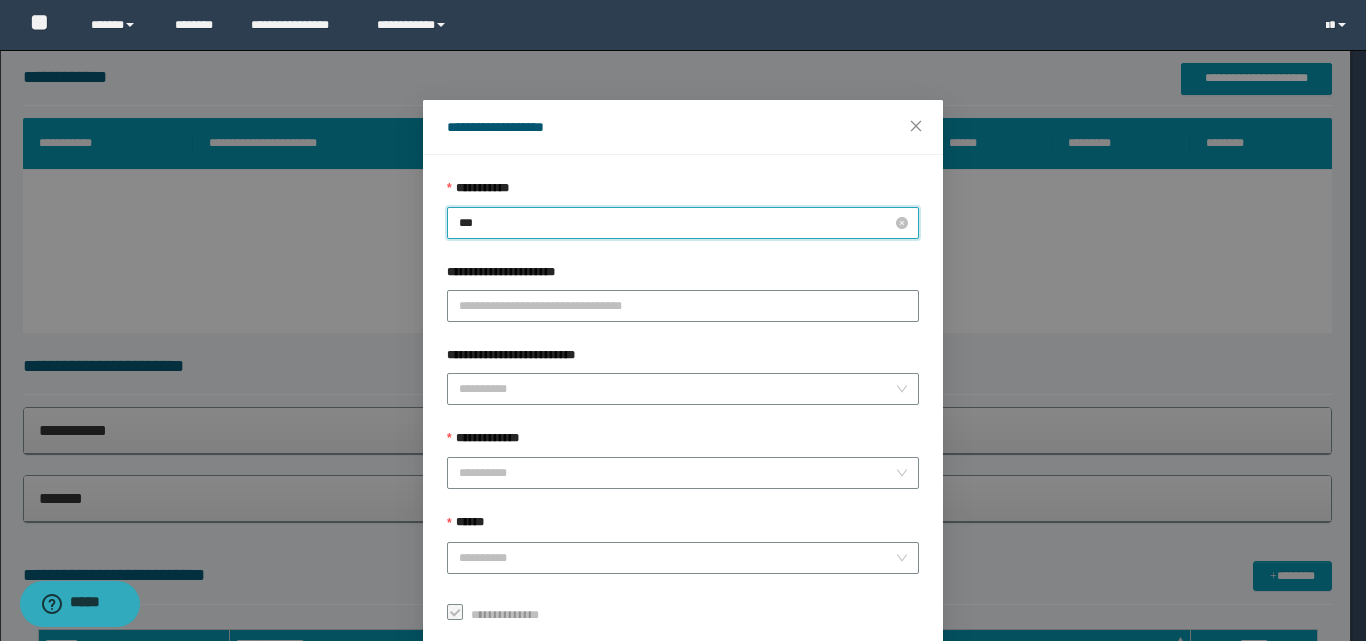 type on "****" 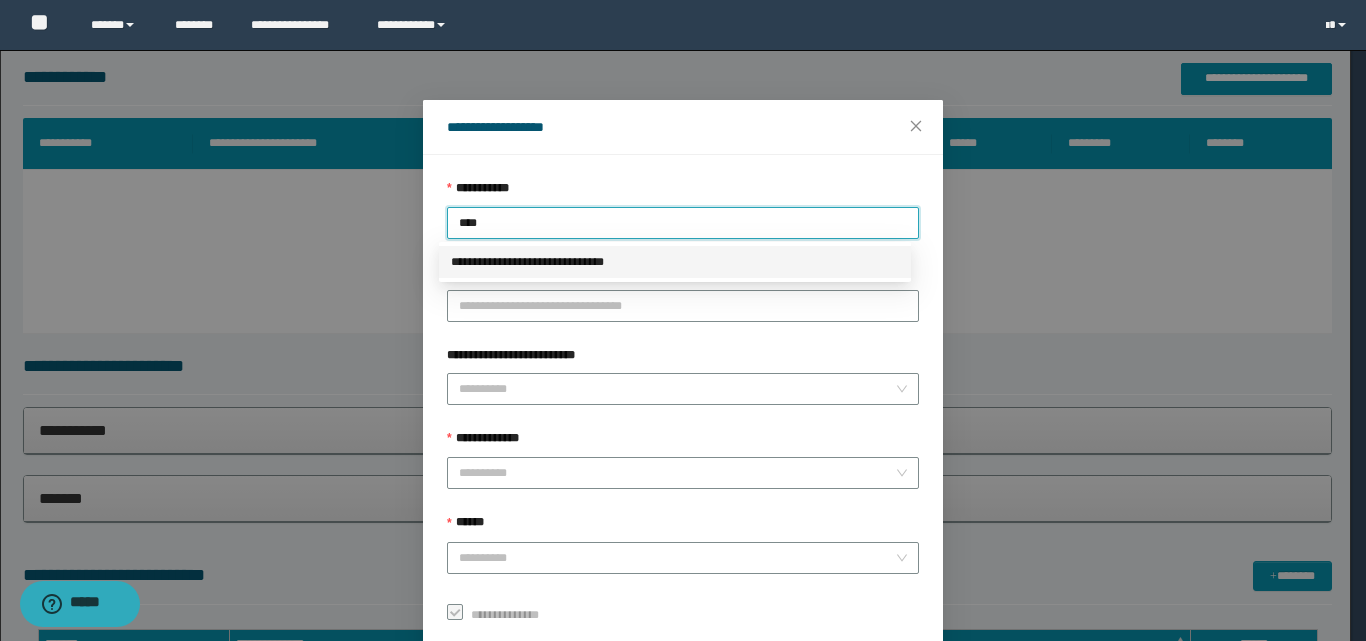 click on "**********" at bounding box center [675, 262] 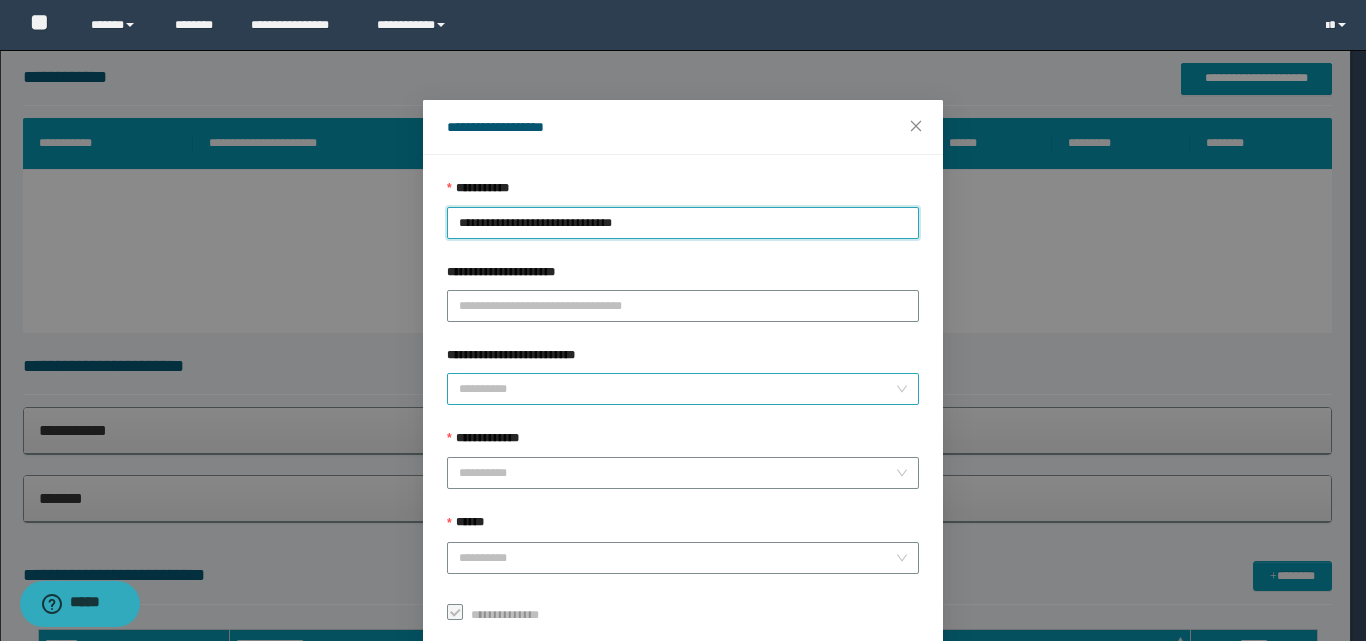 click on "**********" at bounding box center [677, 389] 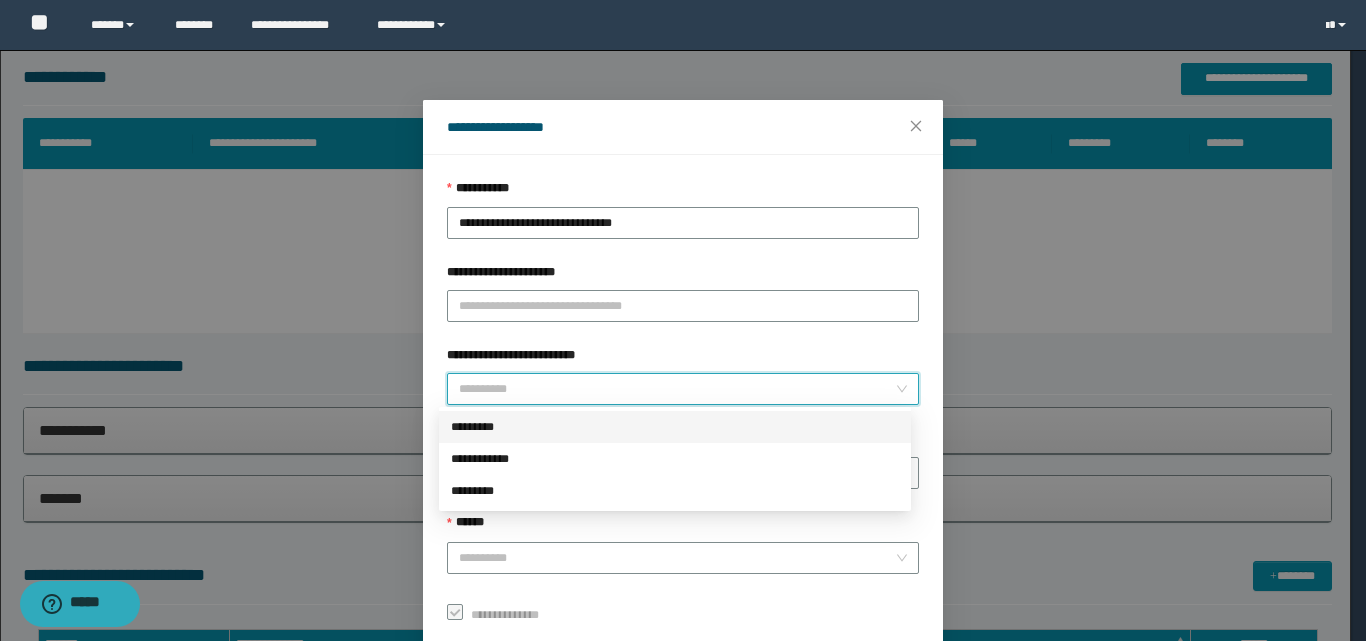 click on "*********" at bounding box center (675, 427) 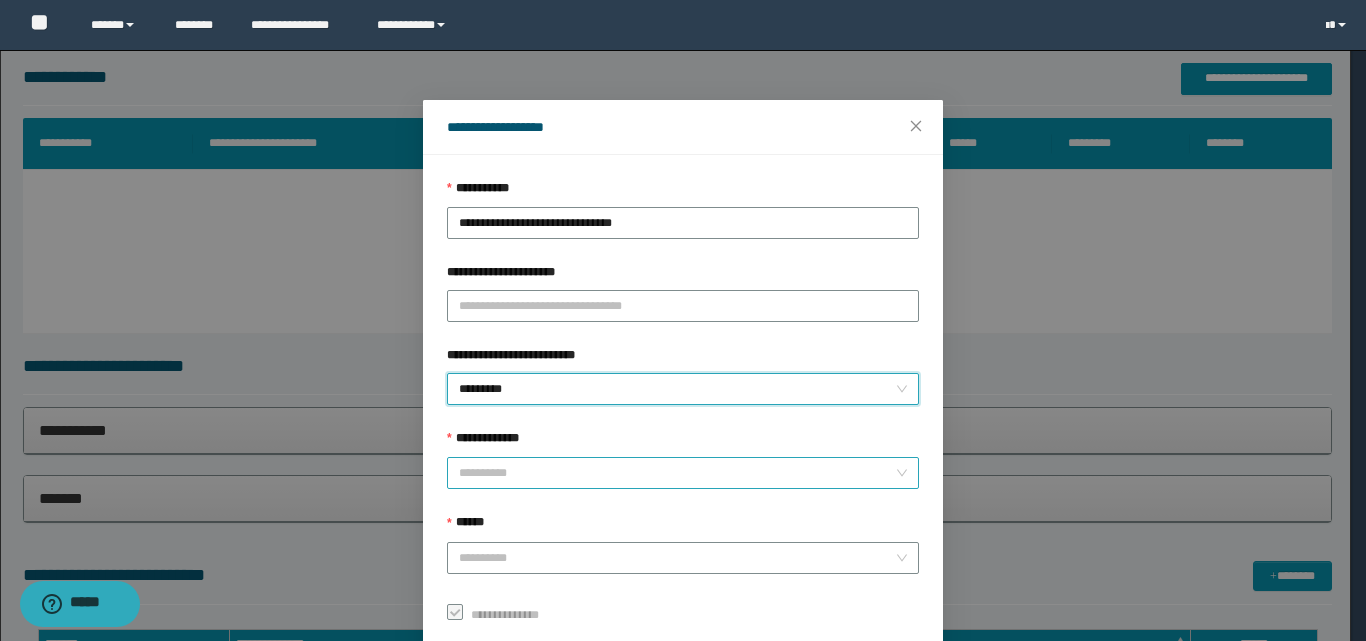 click on "**********" at bounding box center [677, 473] 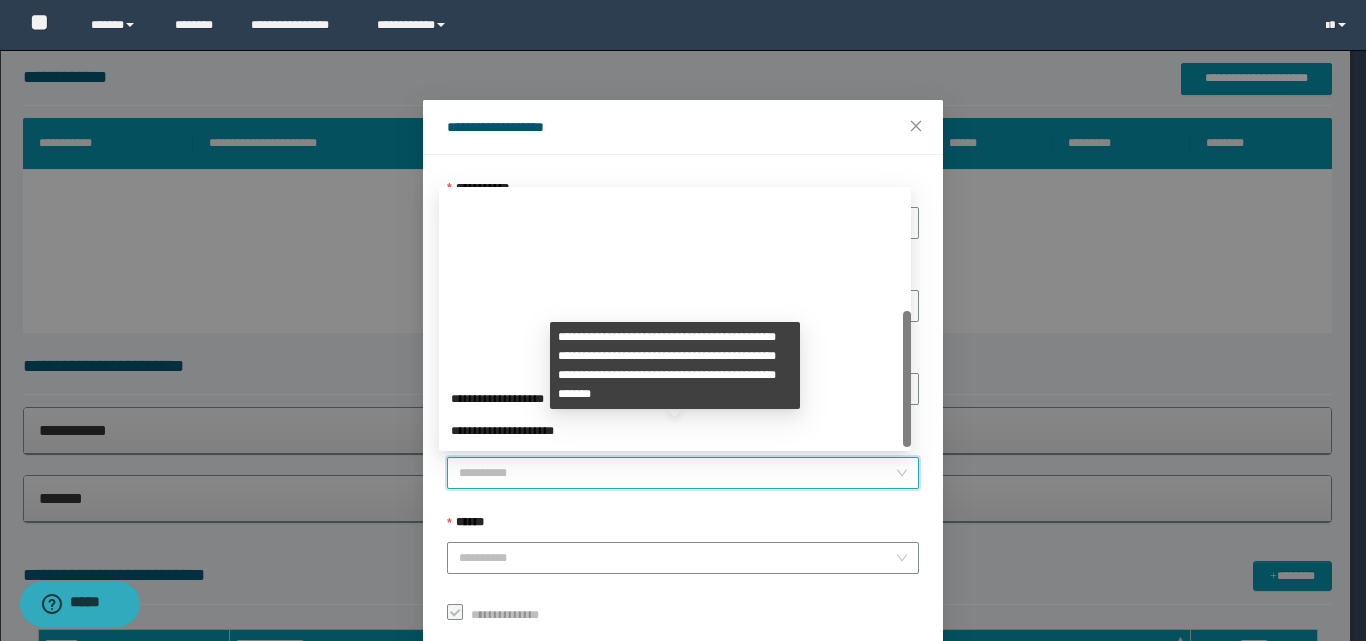scroll, scrollTop: 224, scrollLeft: 0, axis: vertical 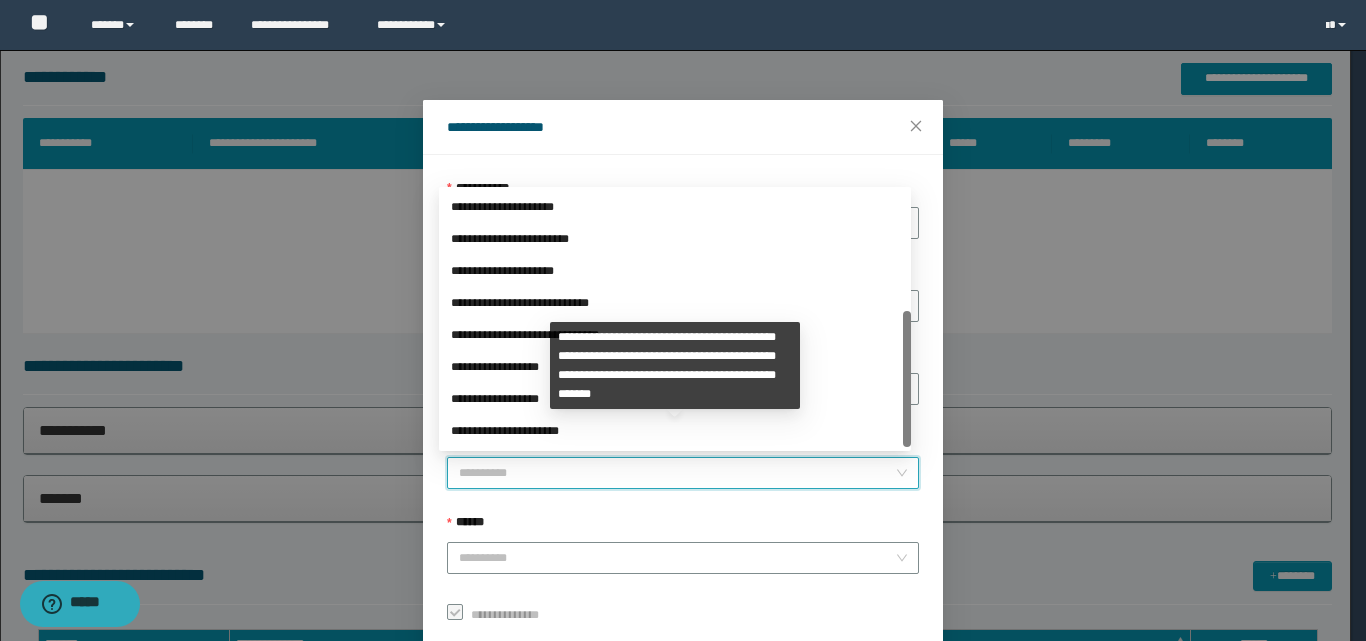 drag, startPoint x: 881, startPoint y: 387, endPoint x: 657, endPoint y: 415, distance: 225.74321 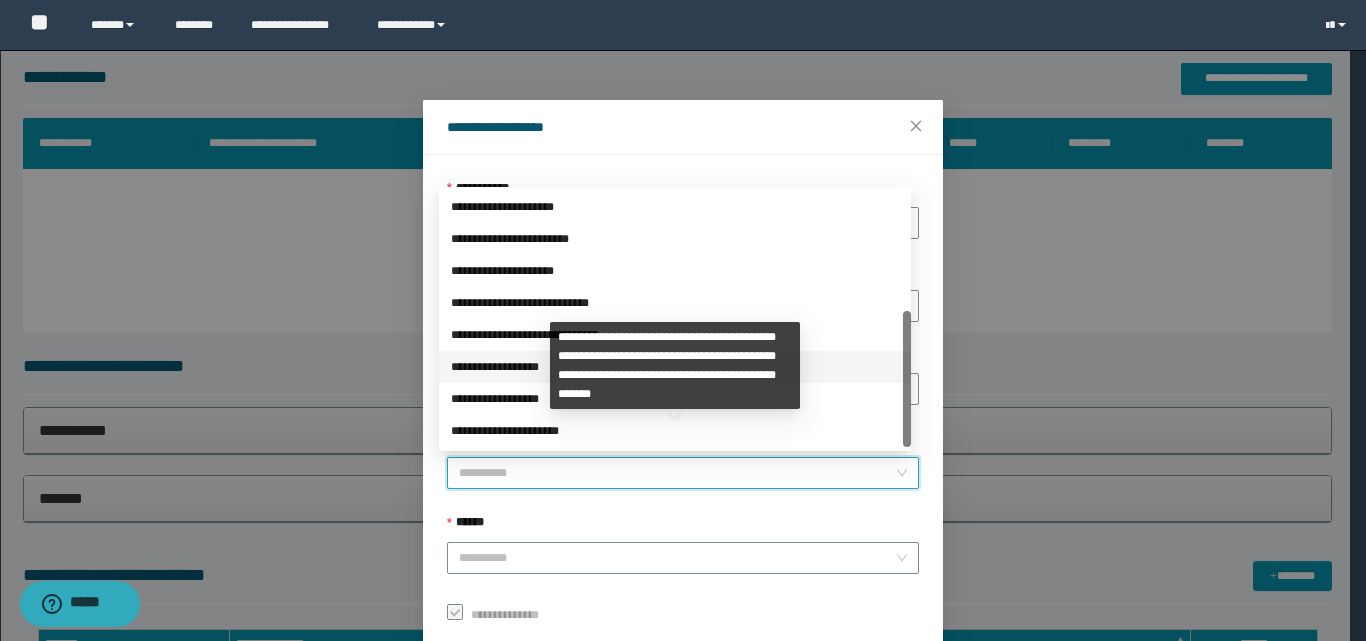 click on "**********" at bounding box center [675, 367] 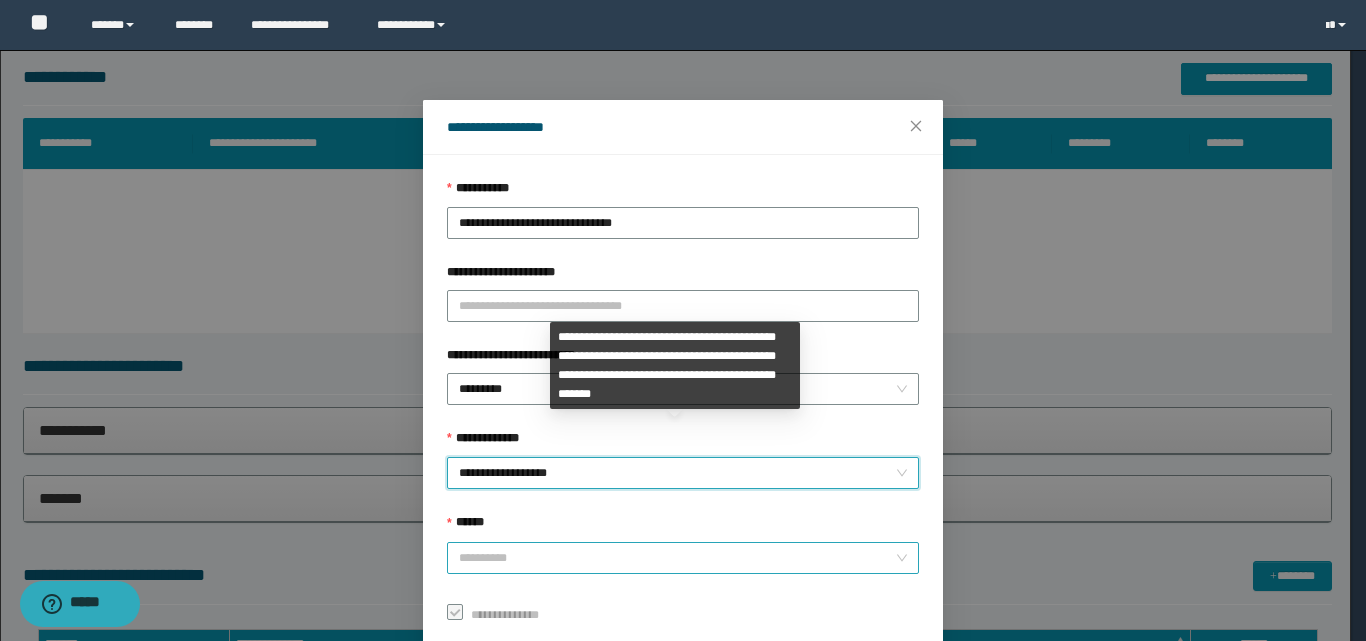 click on "******" at bounding box center (677, 558) 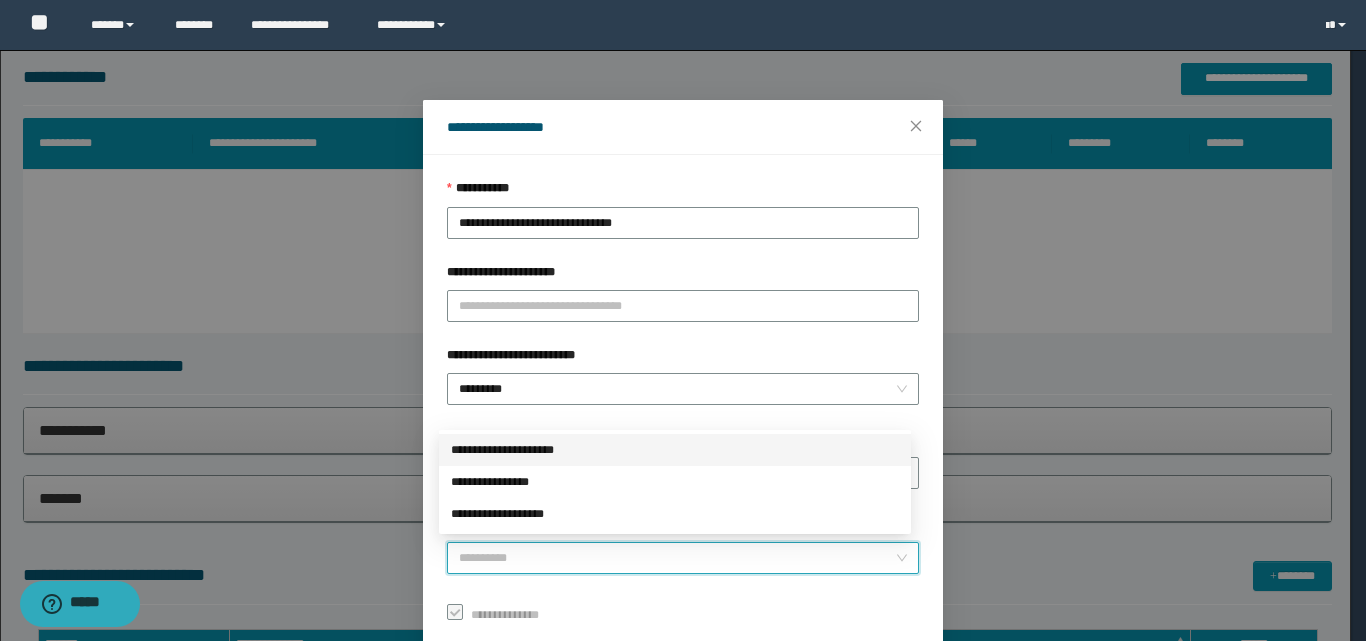 drag, startPoint x: 525, startPoint y: 447, endPoint x: 1065, endPoint y: 427, distance: 540.37024 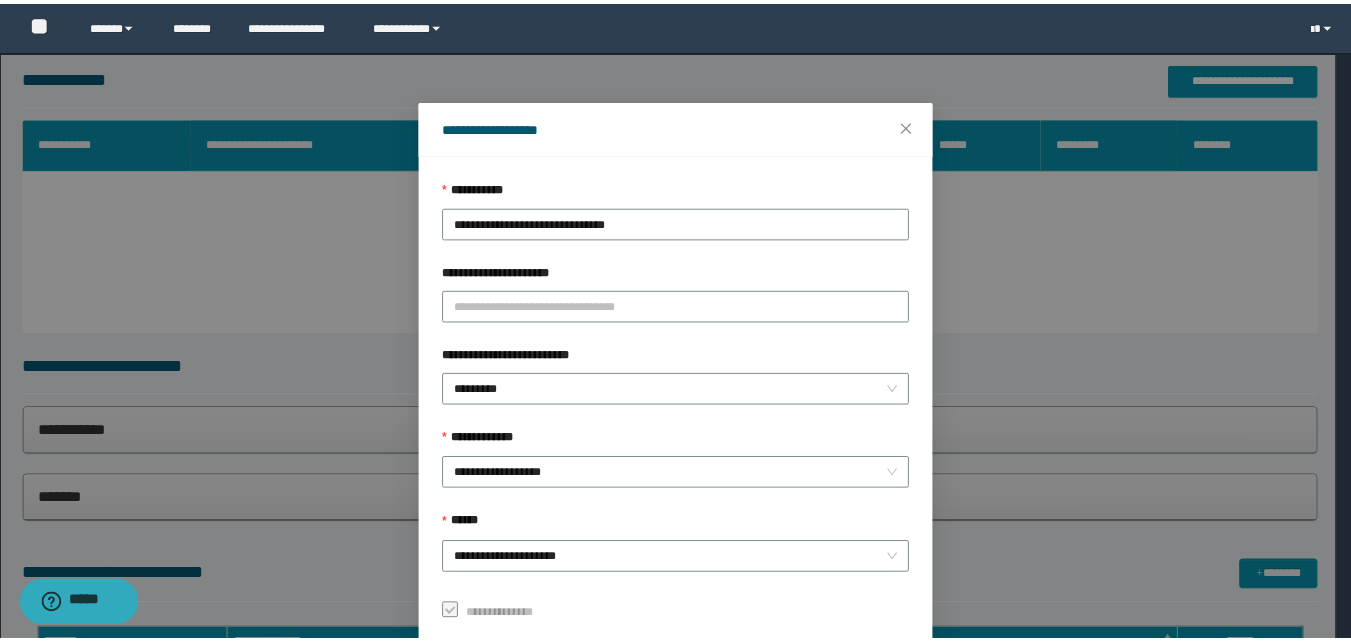 scroll, scrollTop: 111, scrollLeft: 0, axis: vertical 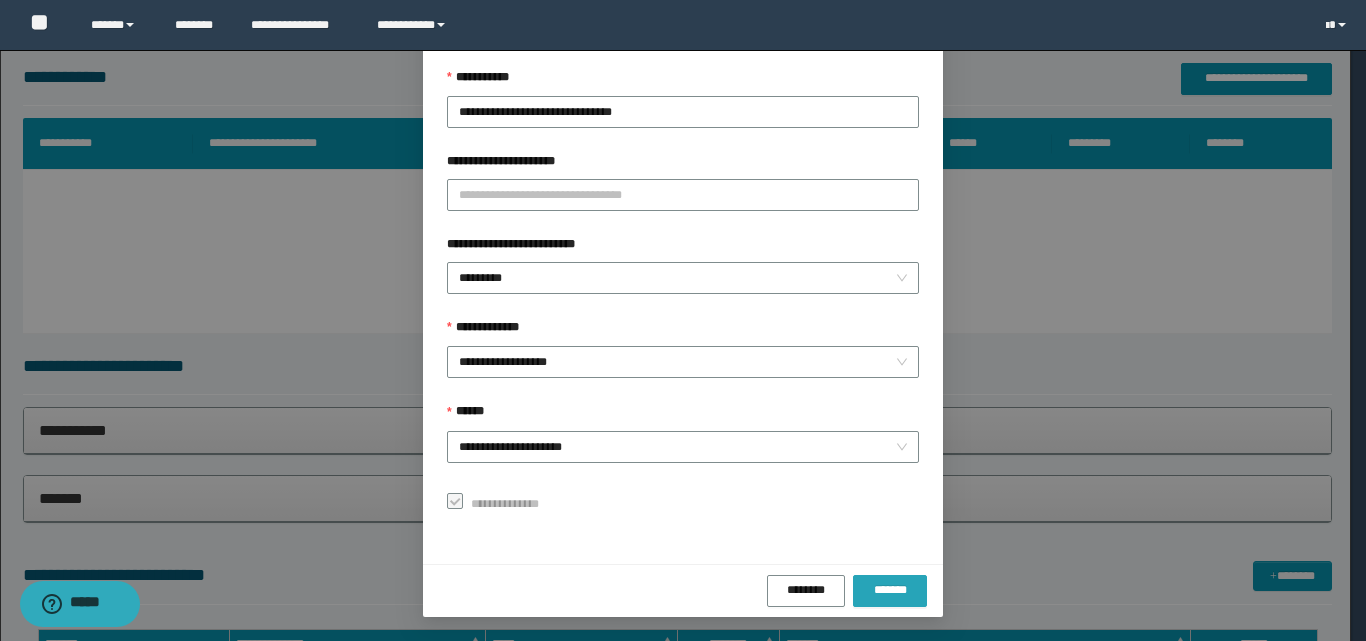 click on "*******" at bounding box center [890, 590] 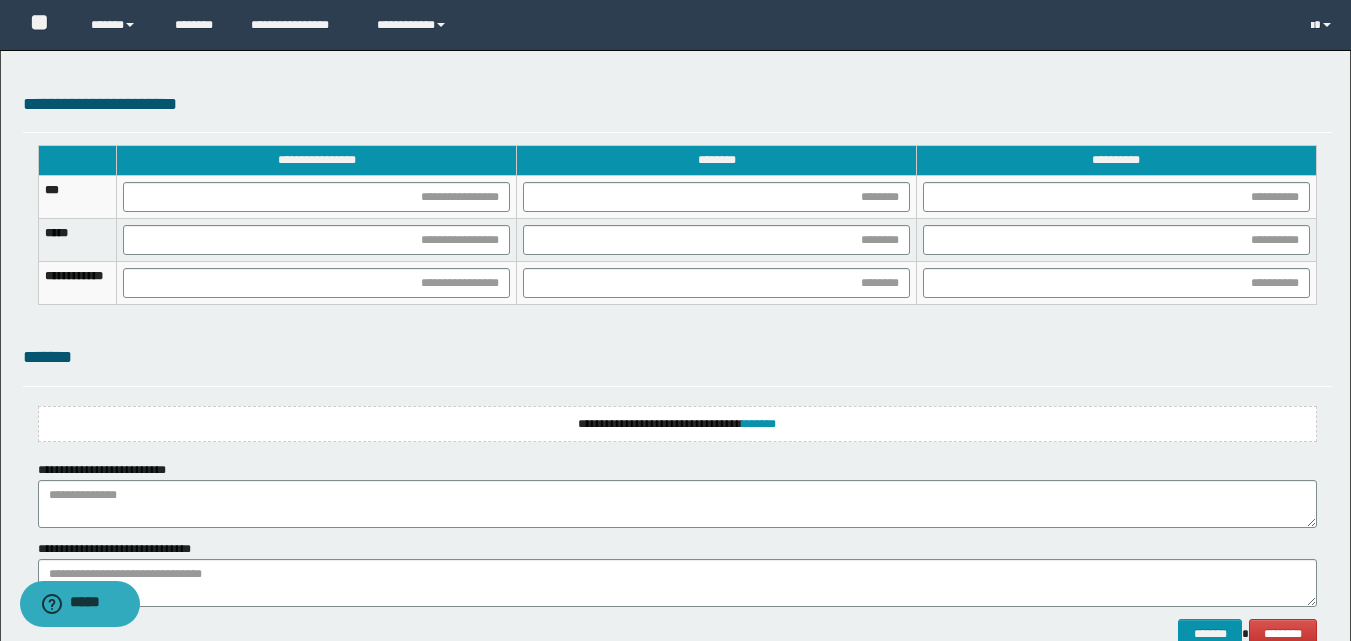 scroll, scrollTop: 1336, scrollLeft: 0, axis: vertical 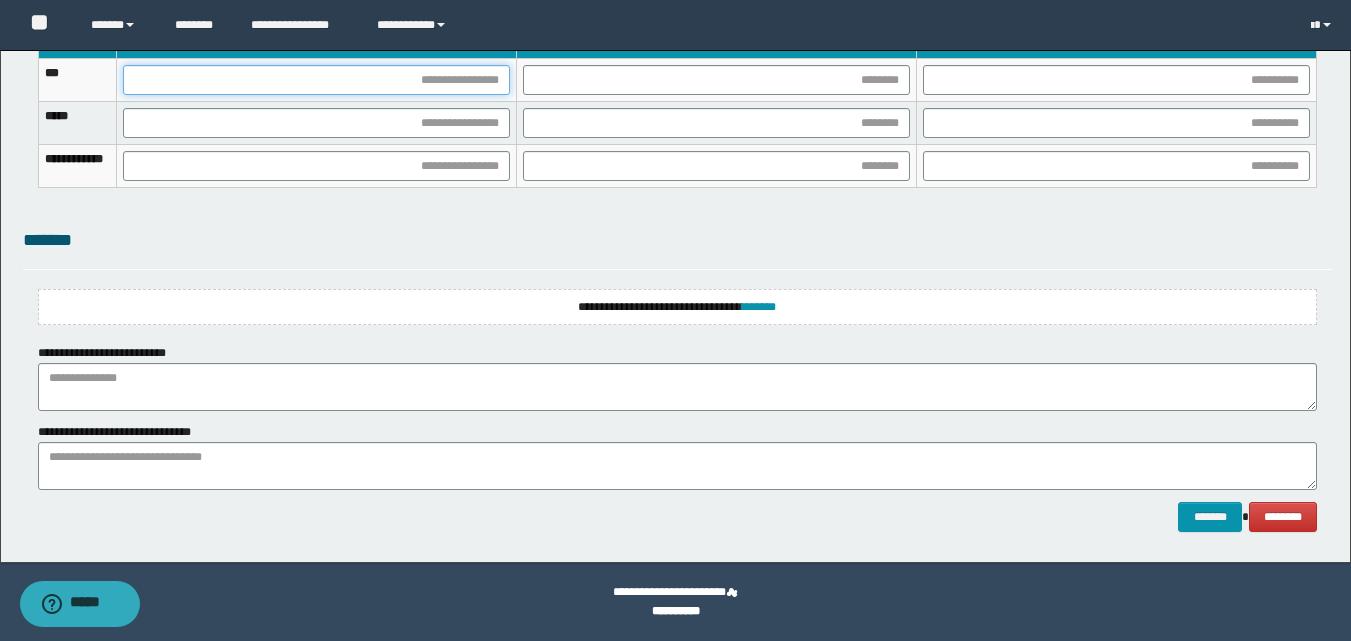 click at bounding box center (316, 80) 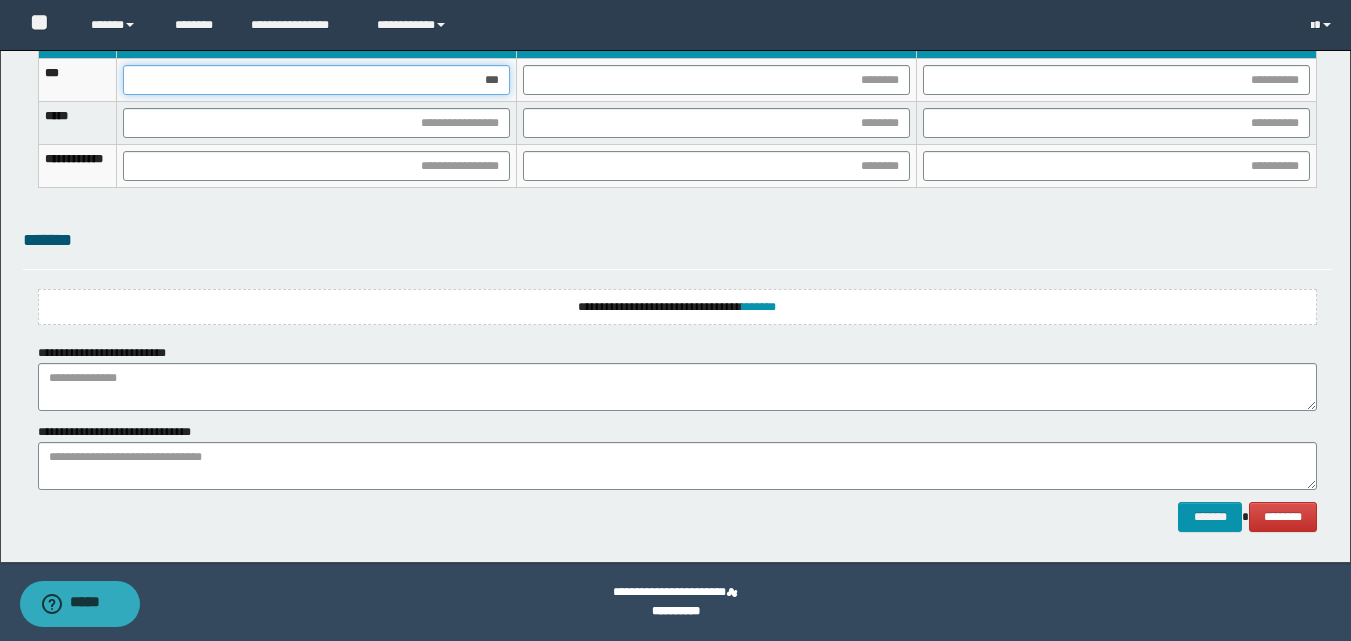 type on "****" 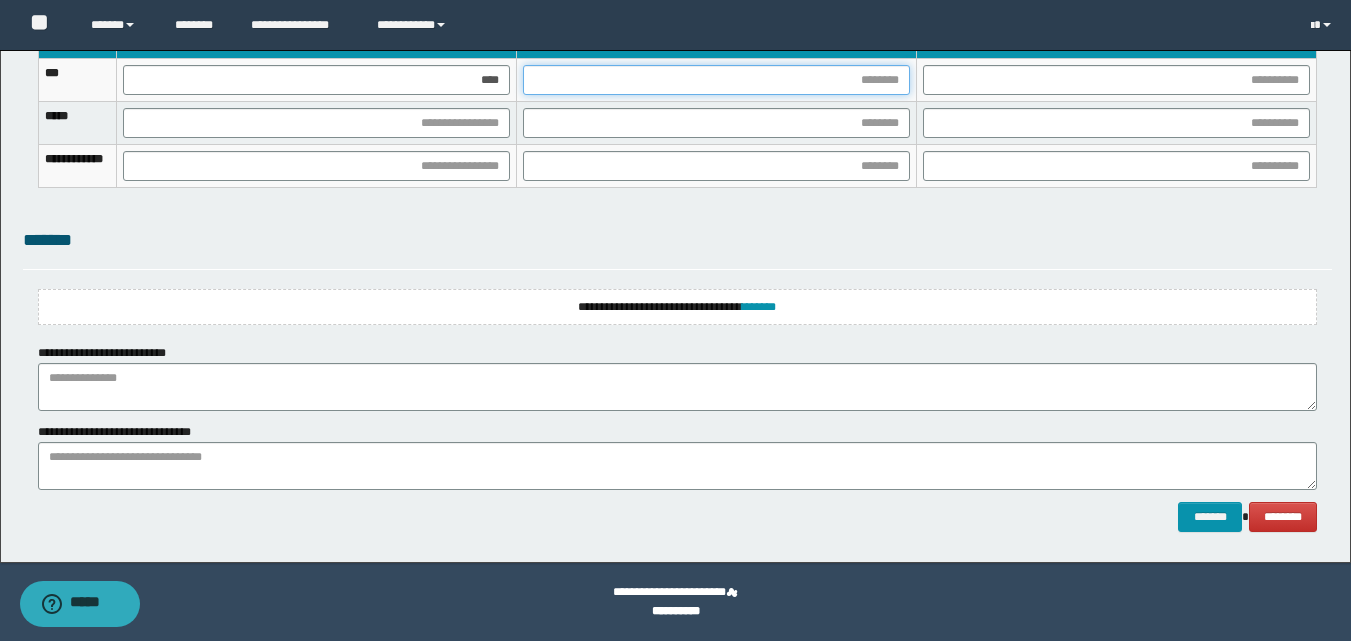 click at bounding box center [716, 80] 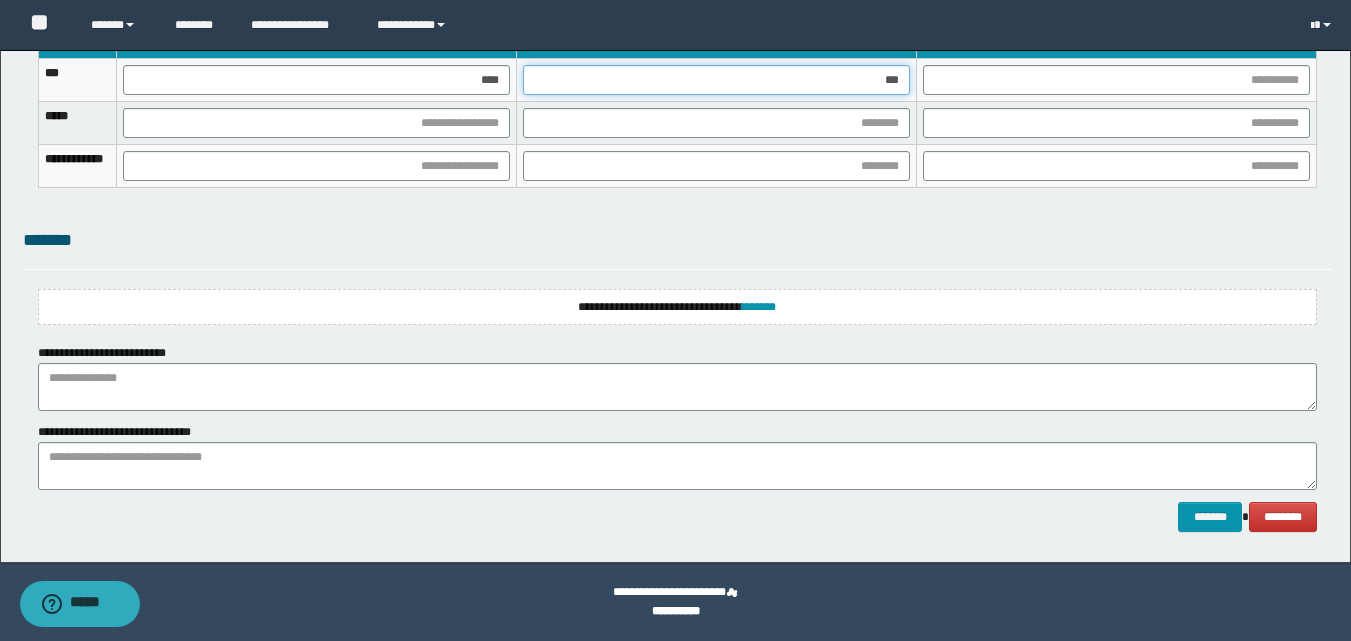 type on "****" 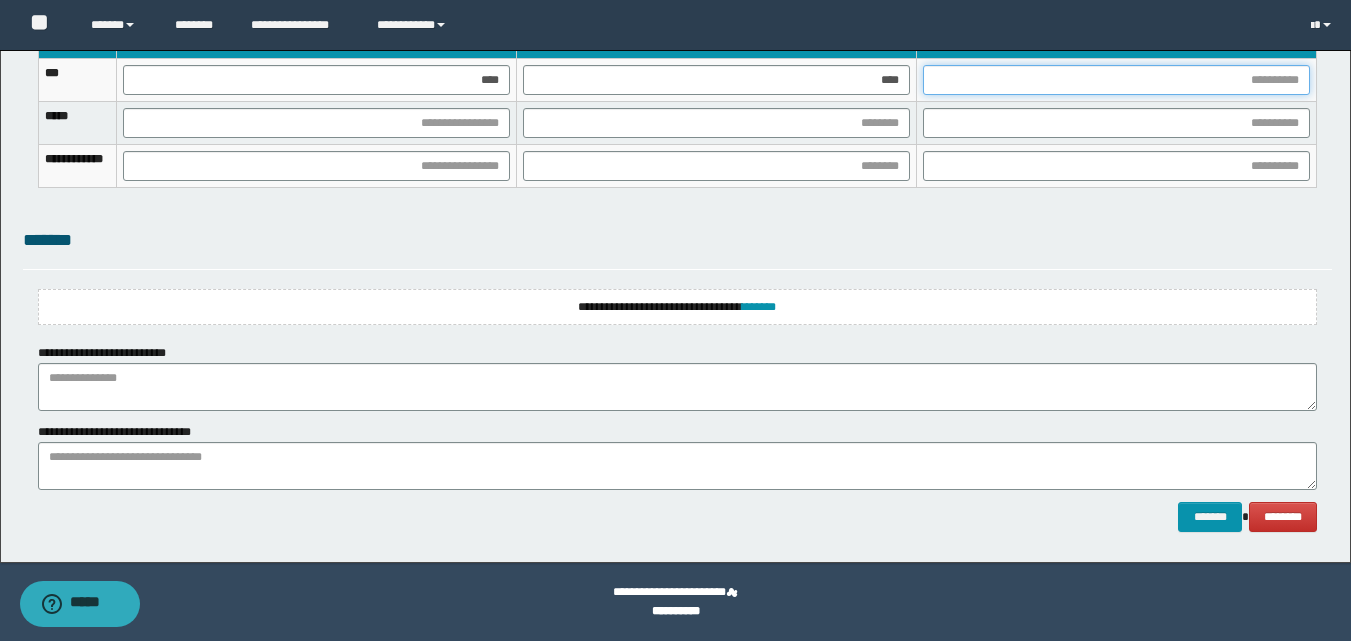drag, startPoint x: 1085, startPoint y: 82, endPoint x: 1101, endPoint y: 92, distance: 18.867962 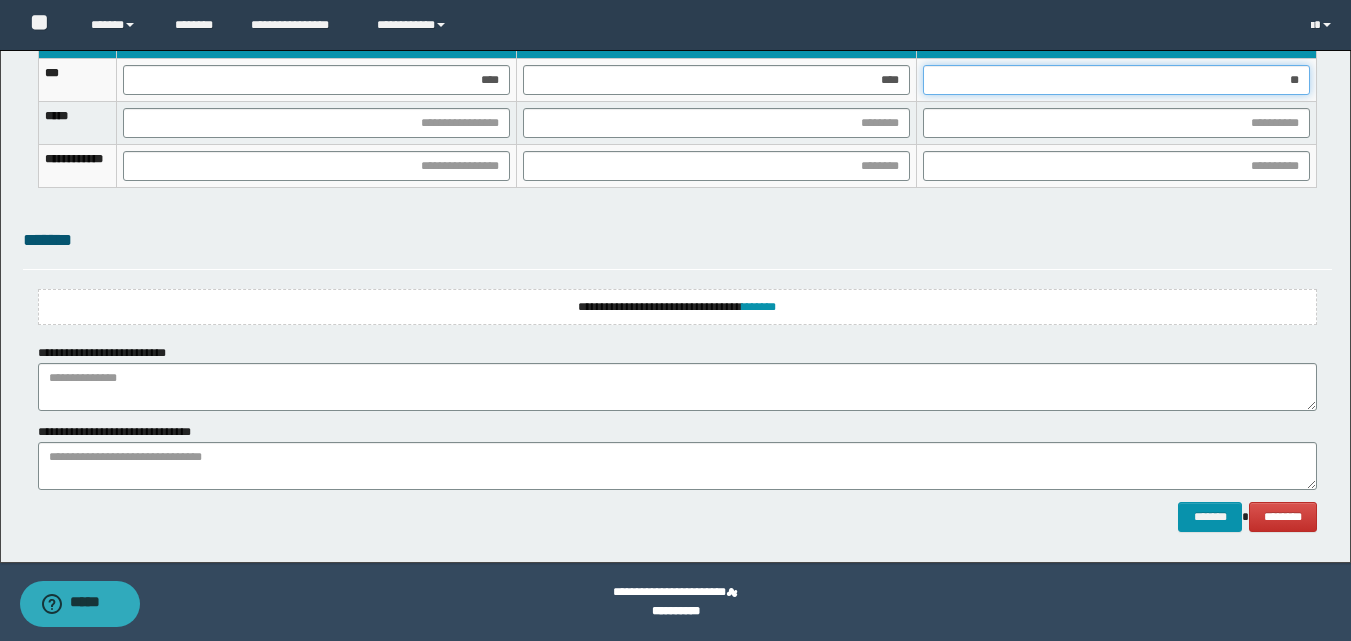 type on "***" 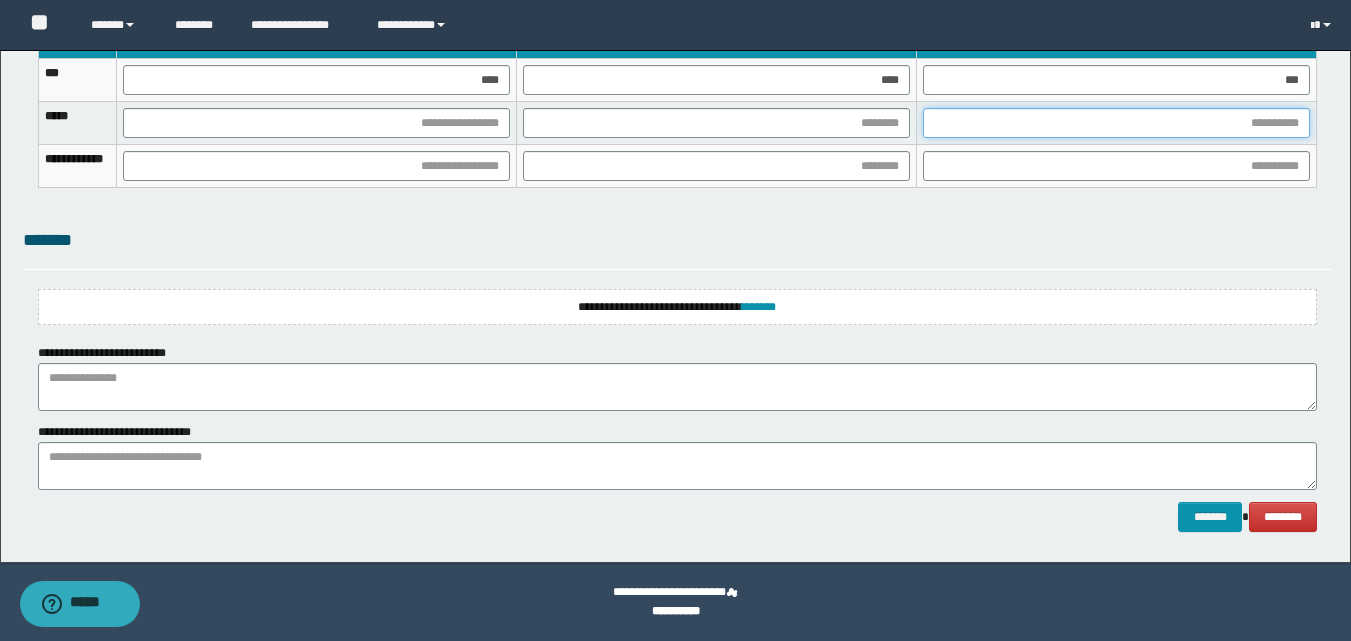 click at bounding box center (1116, 123) 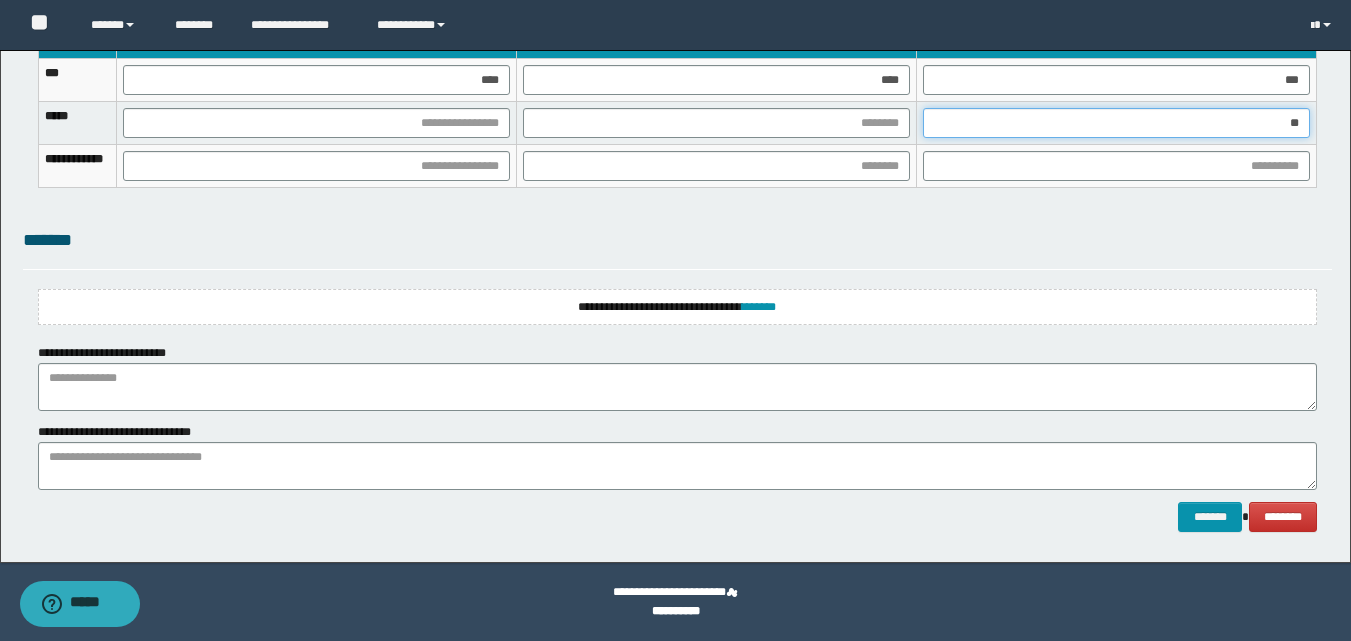 type on "***" 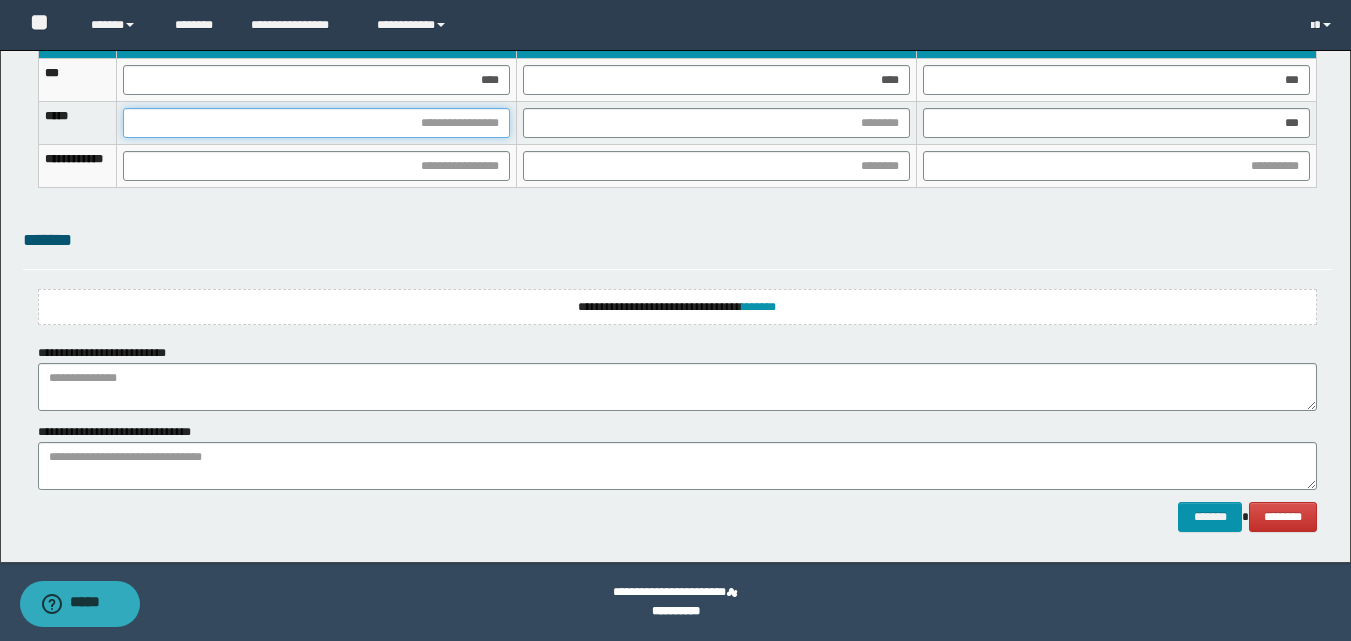 click at bounding box center [316, 123] 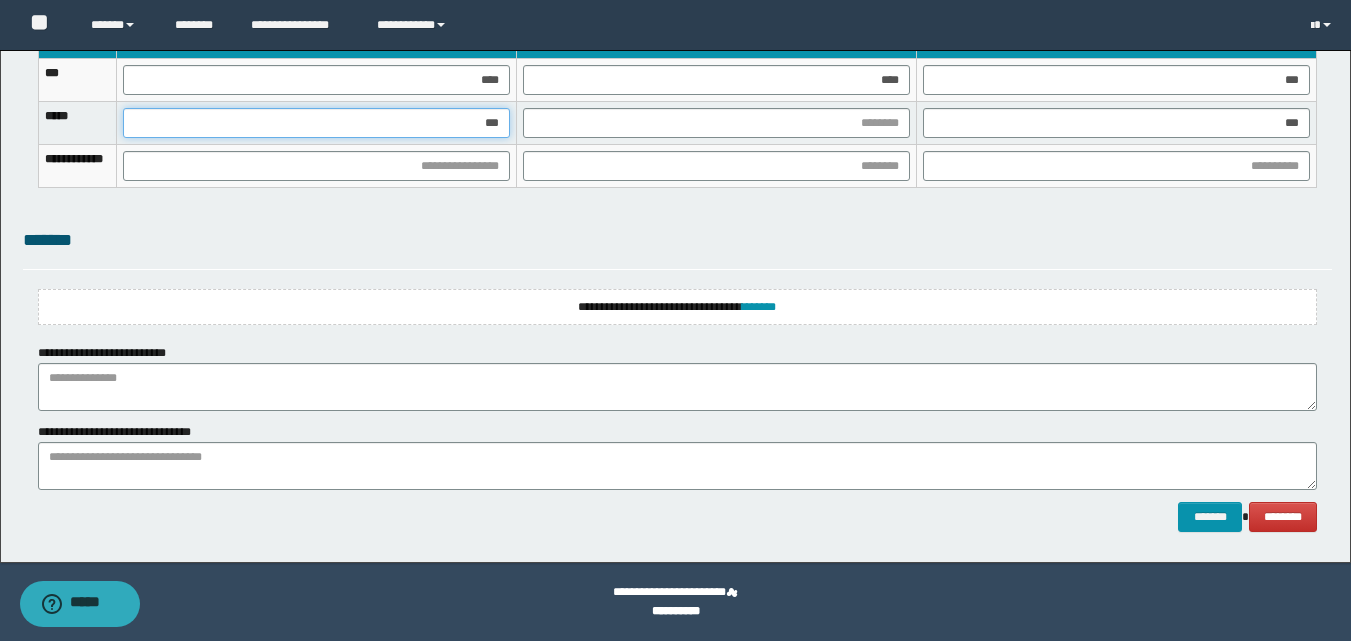 type on "****" 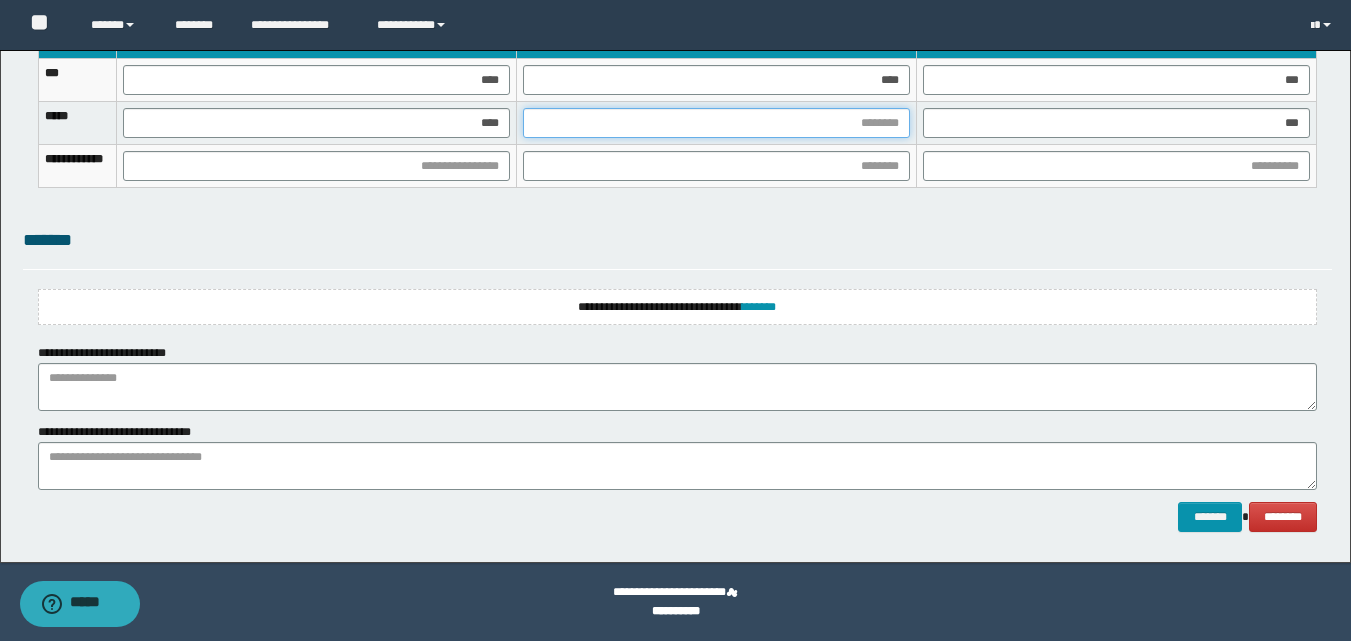 click at bounding box center (716, 123) 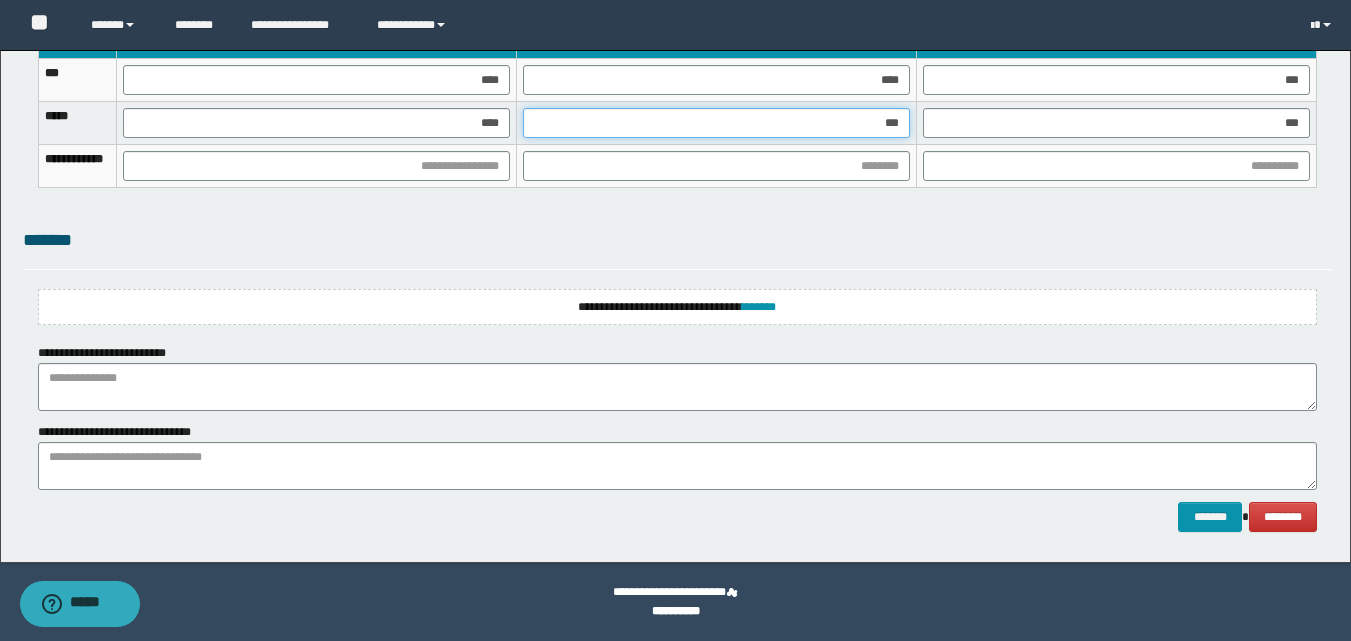 type on "****" 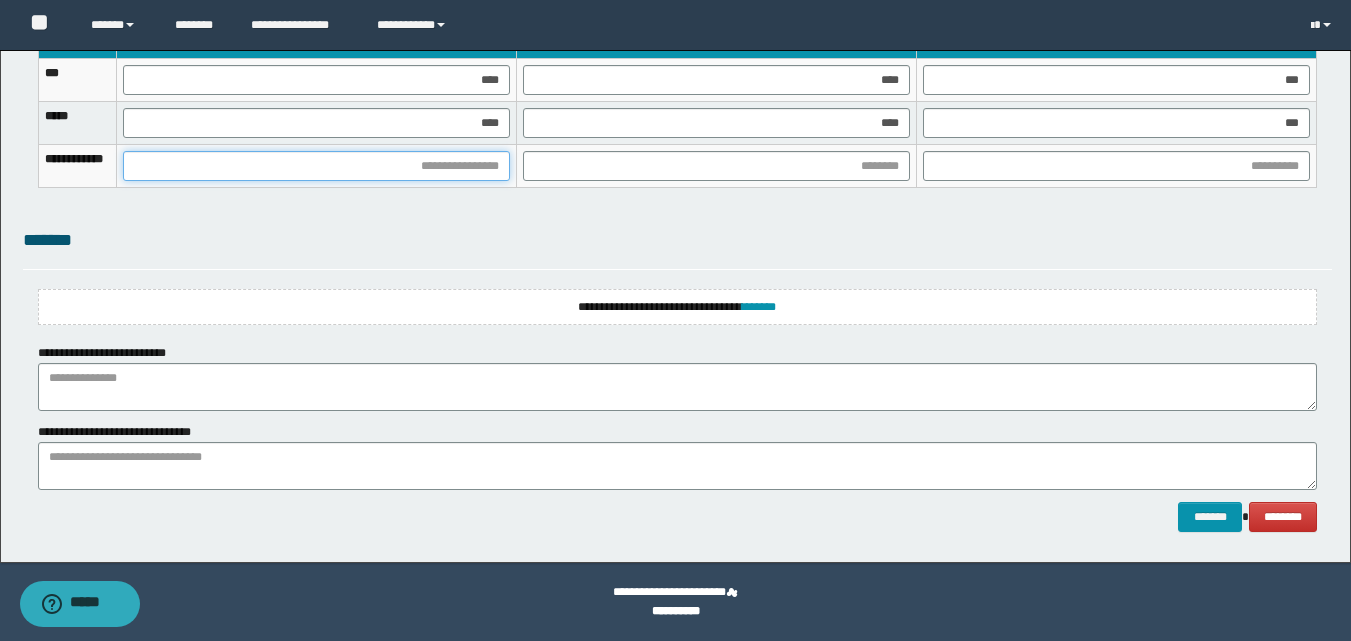 drag, startPoint x: 475, startPoint y: 168, endPoint x: 482, endPoint y: 179, distance: 13.038404 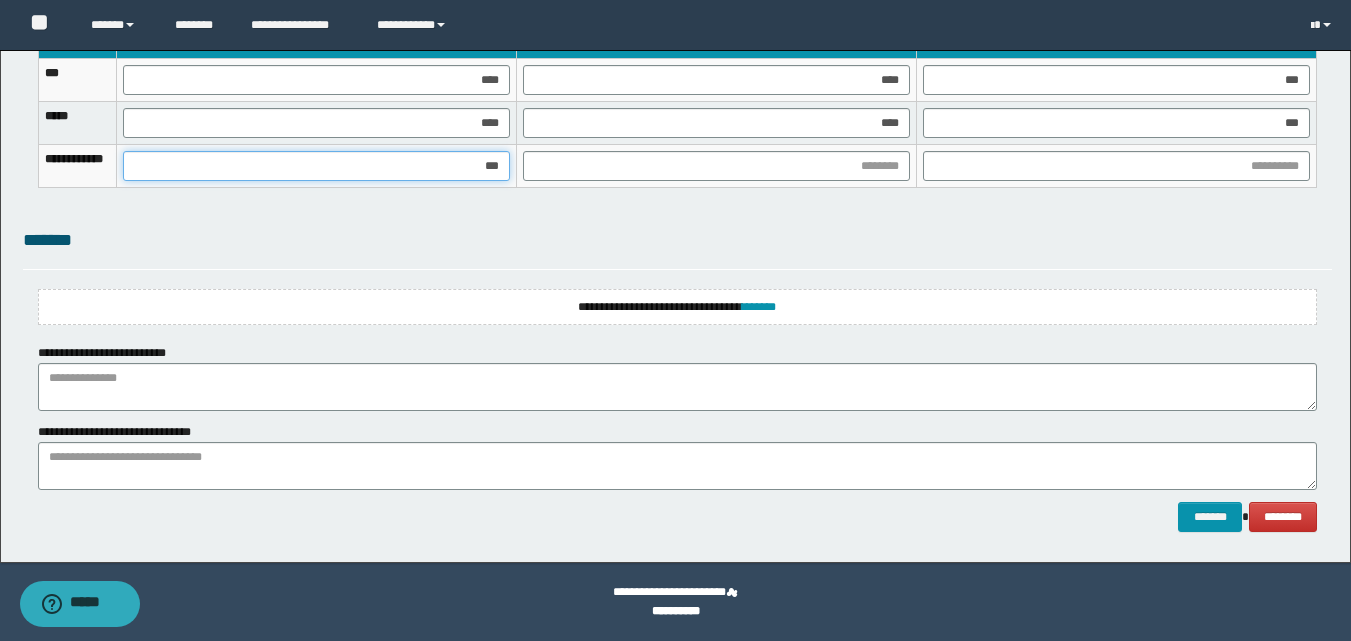 type on "****" 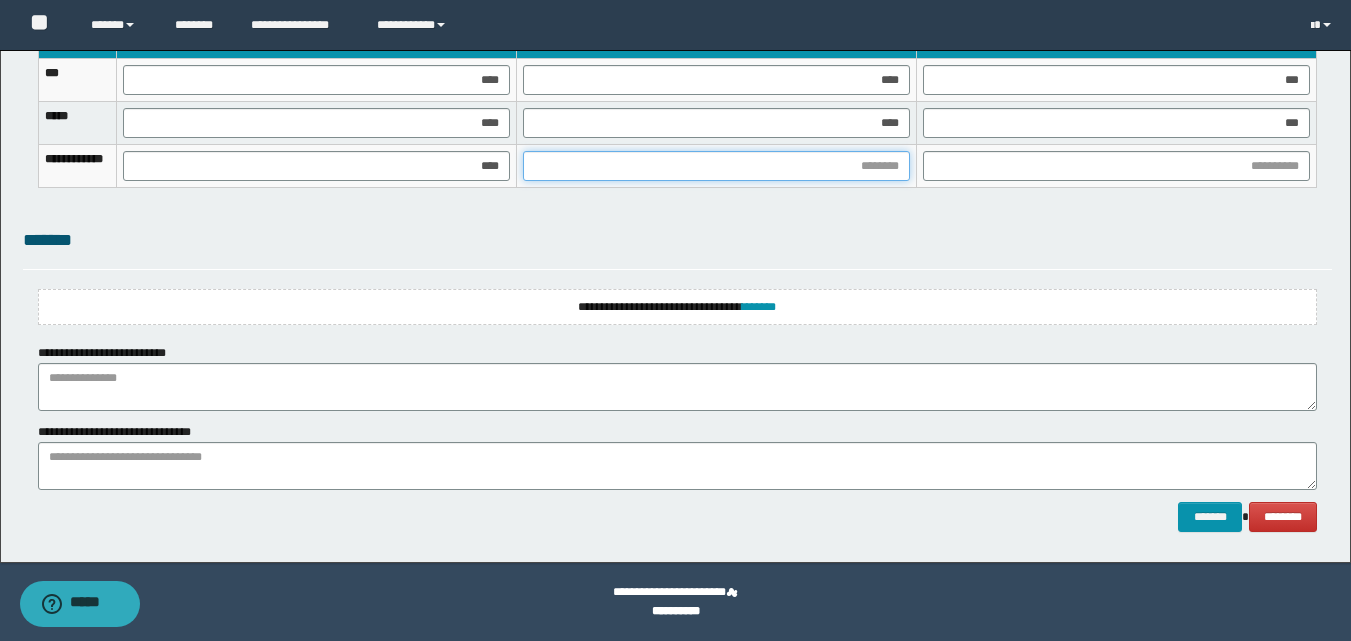 click at bounding box center [716, 166] 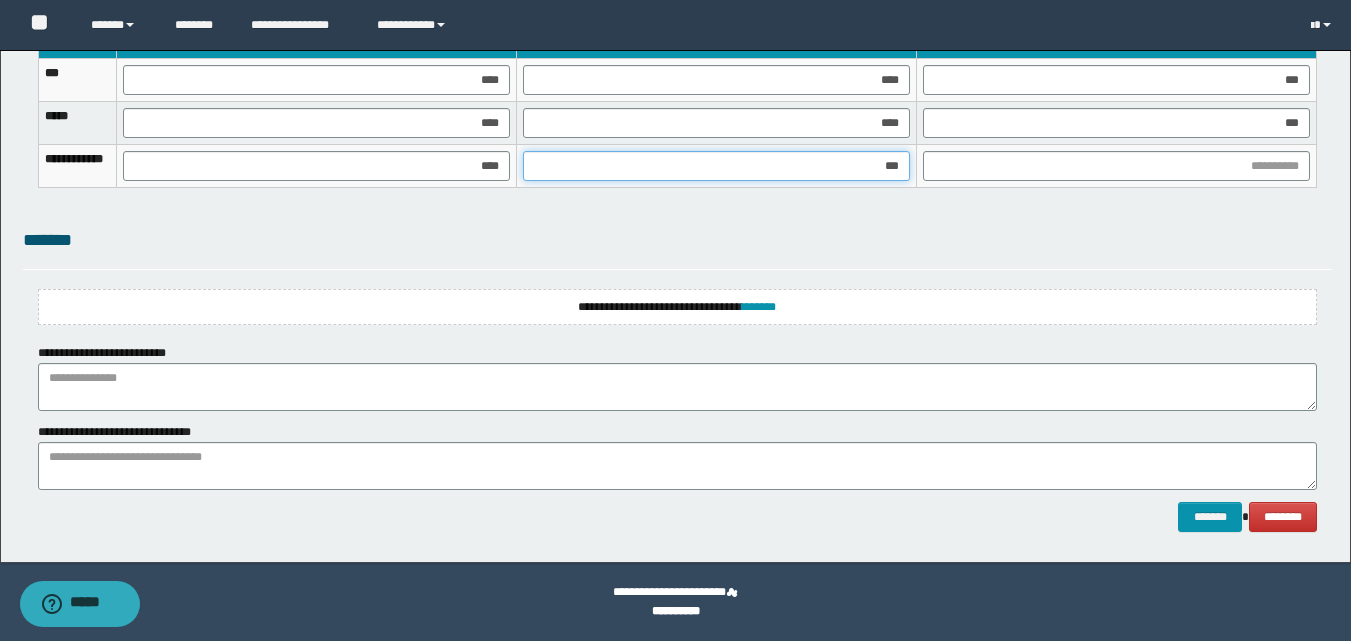 type on "****" 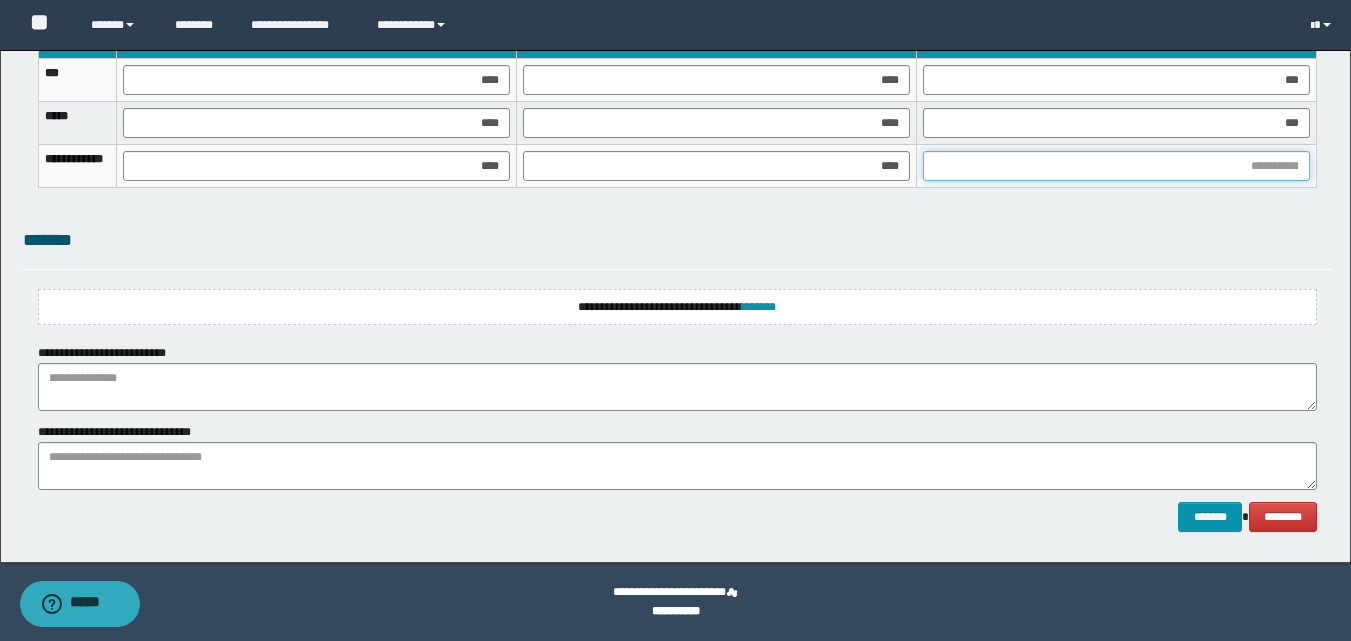 click at bounding box center (1116, 166) 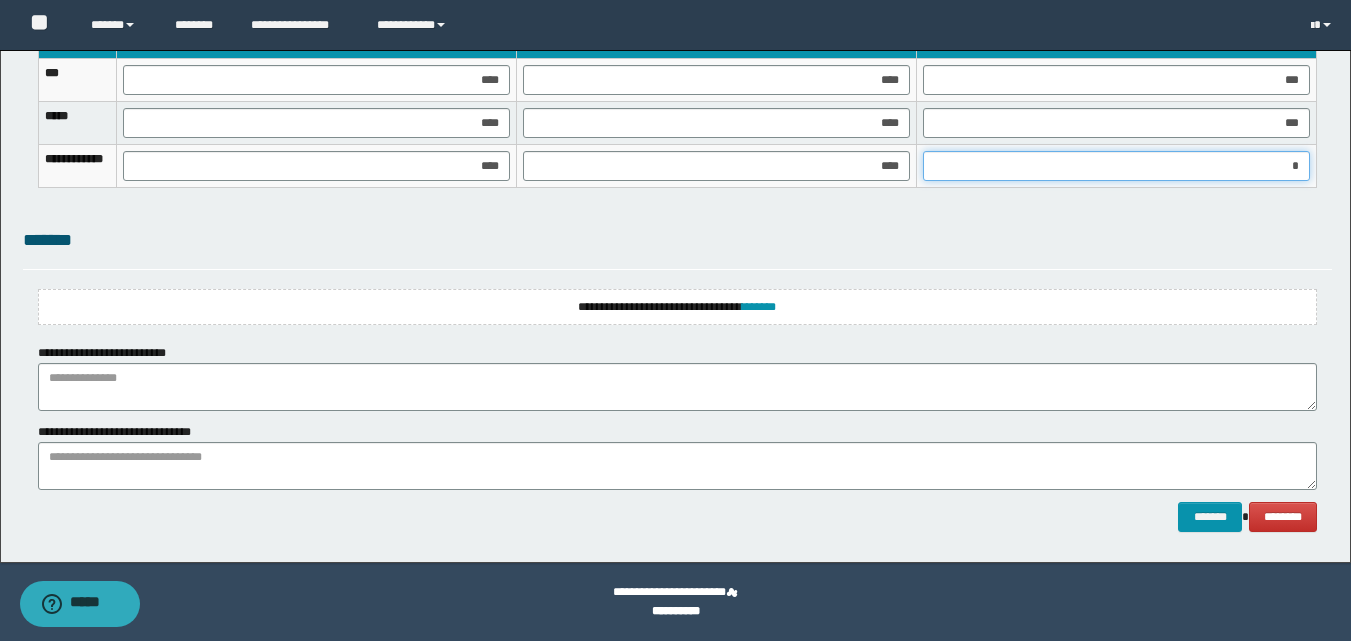 type on "**" 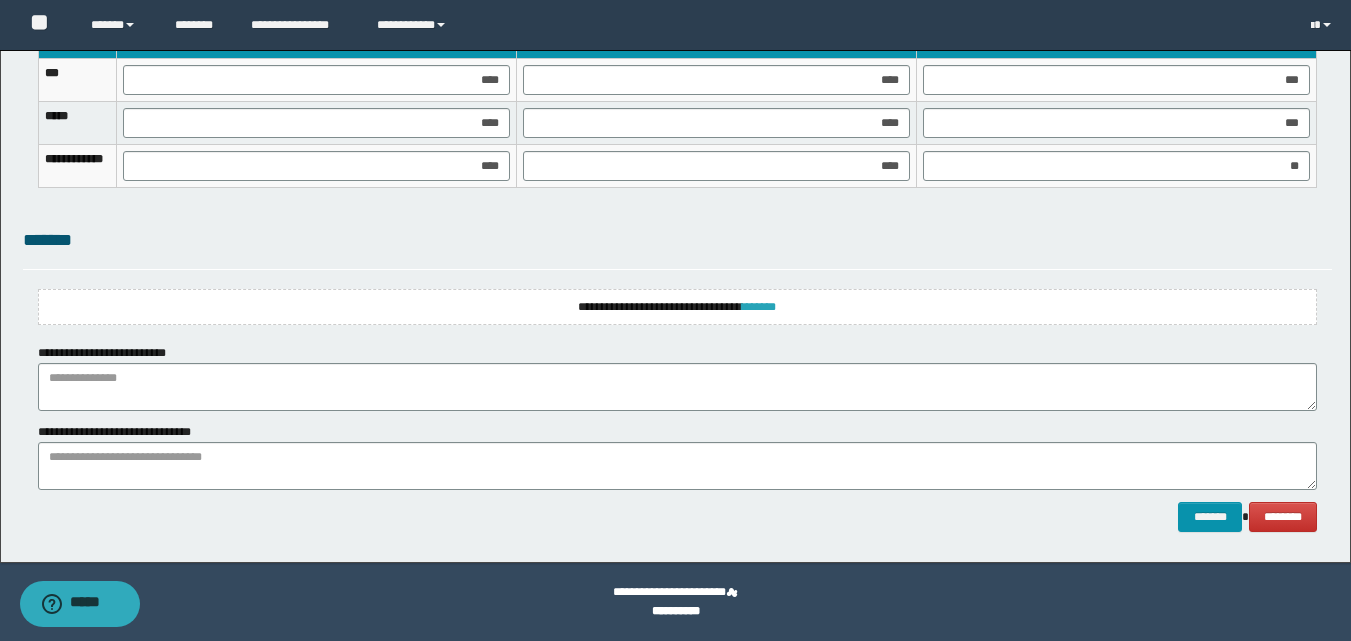click on "*******" at bounding box center (759, 307) 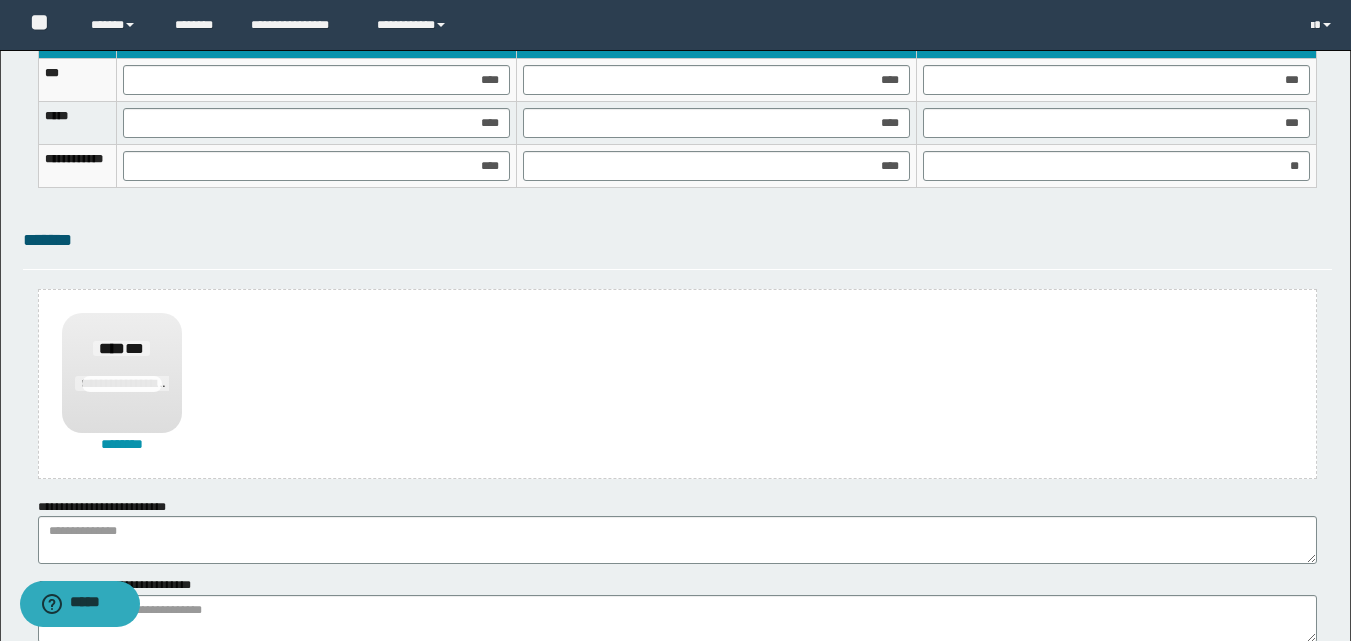 scroll, scrollTop: 1308, scrollLeft: 0, axis: vertical 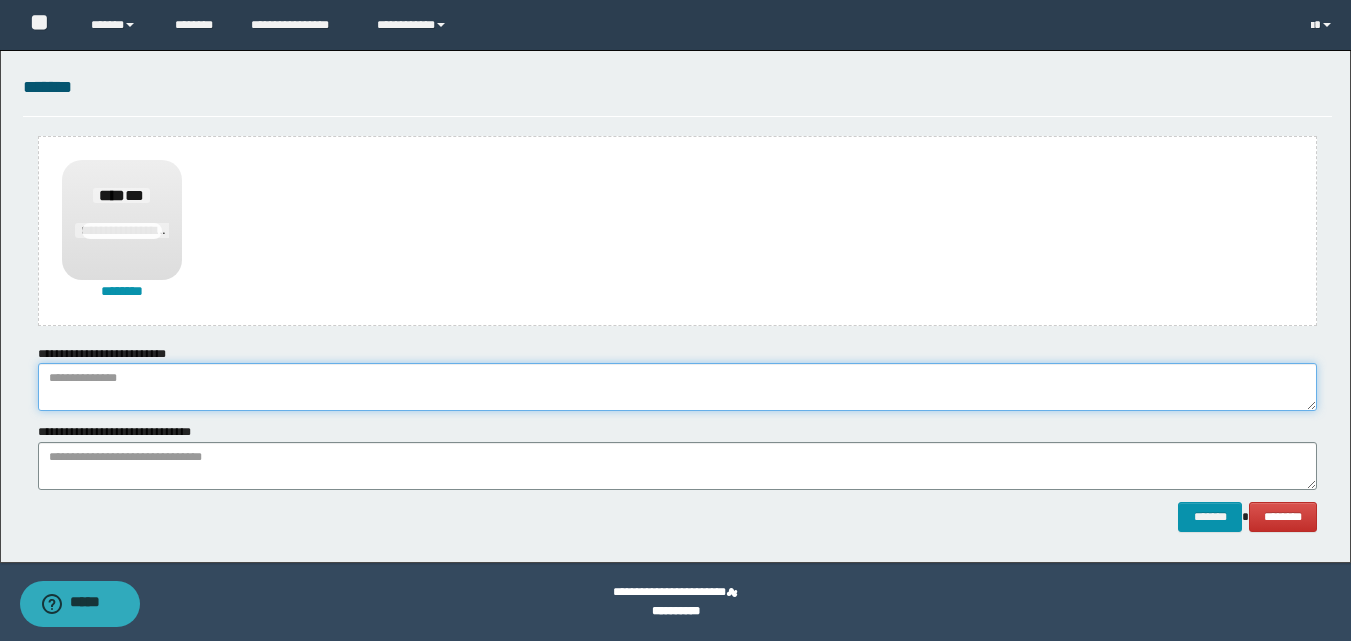 click at bounding box center [677, 387] 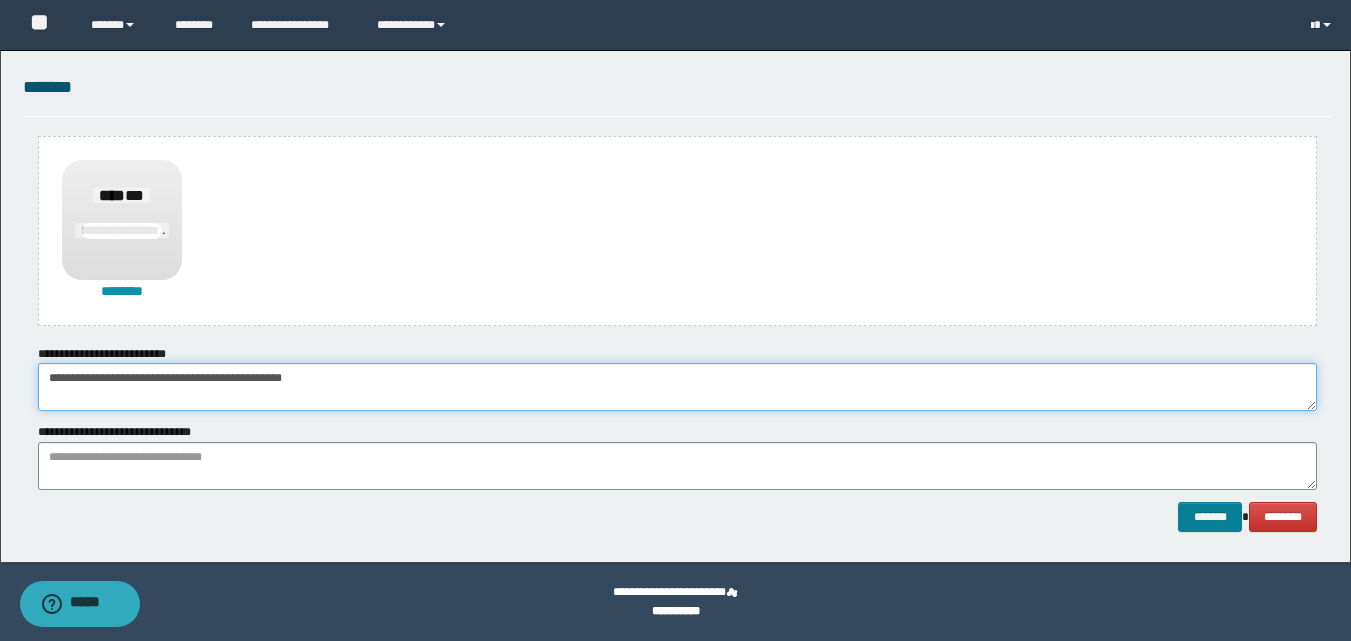 type on "**********" 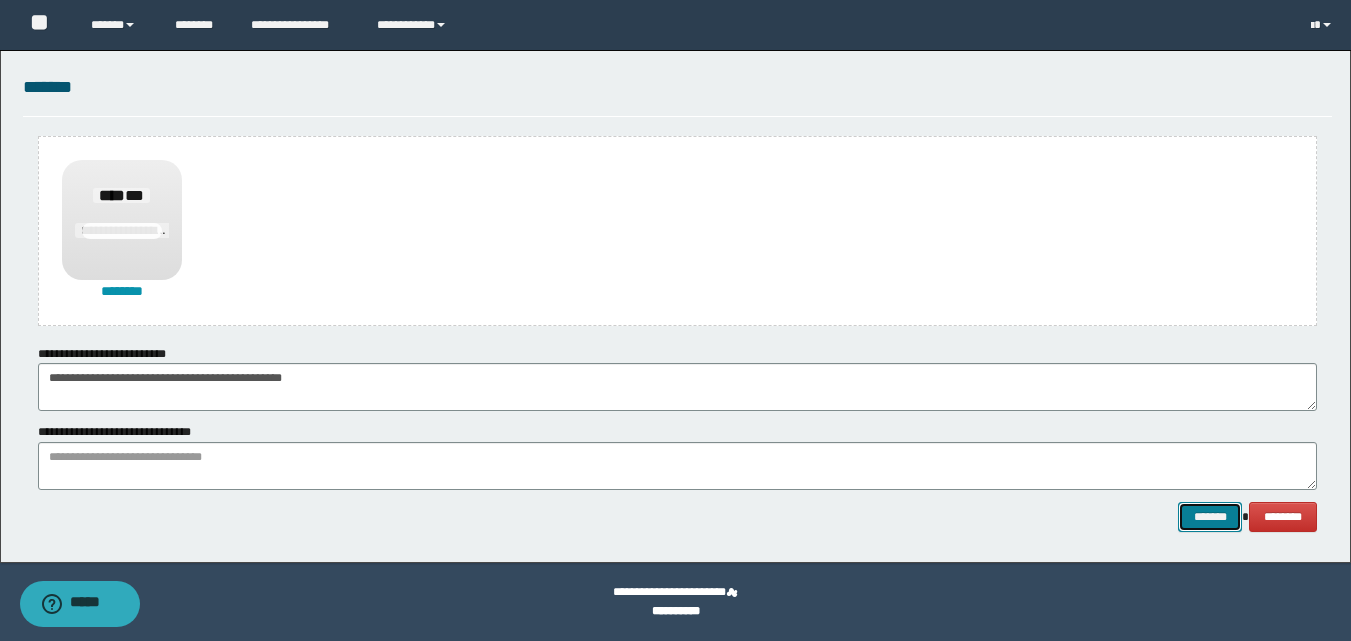 click on "*******" at bounding box center [1210, 517] 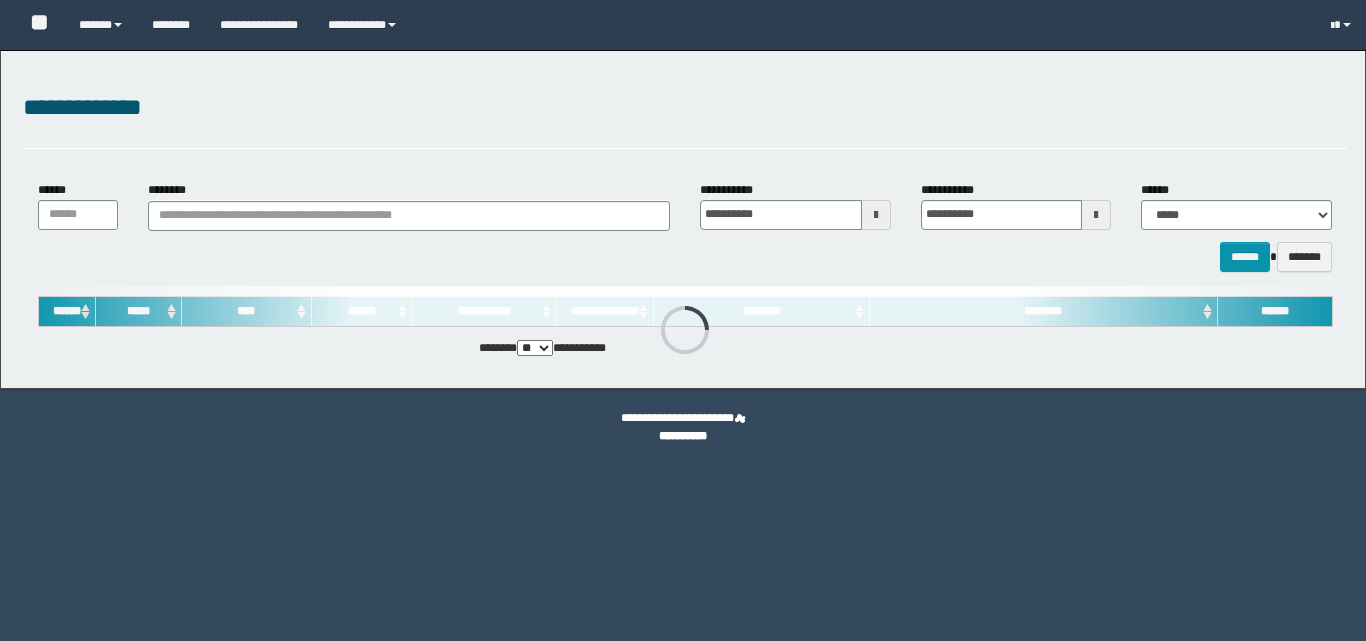 scroll, scrollTop: 0, scrollLeft: 0, axis: both 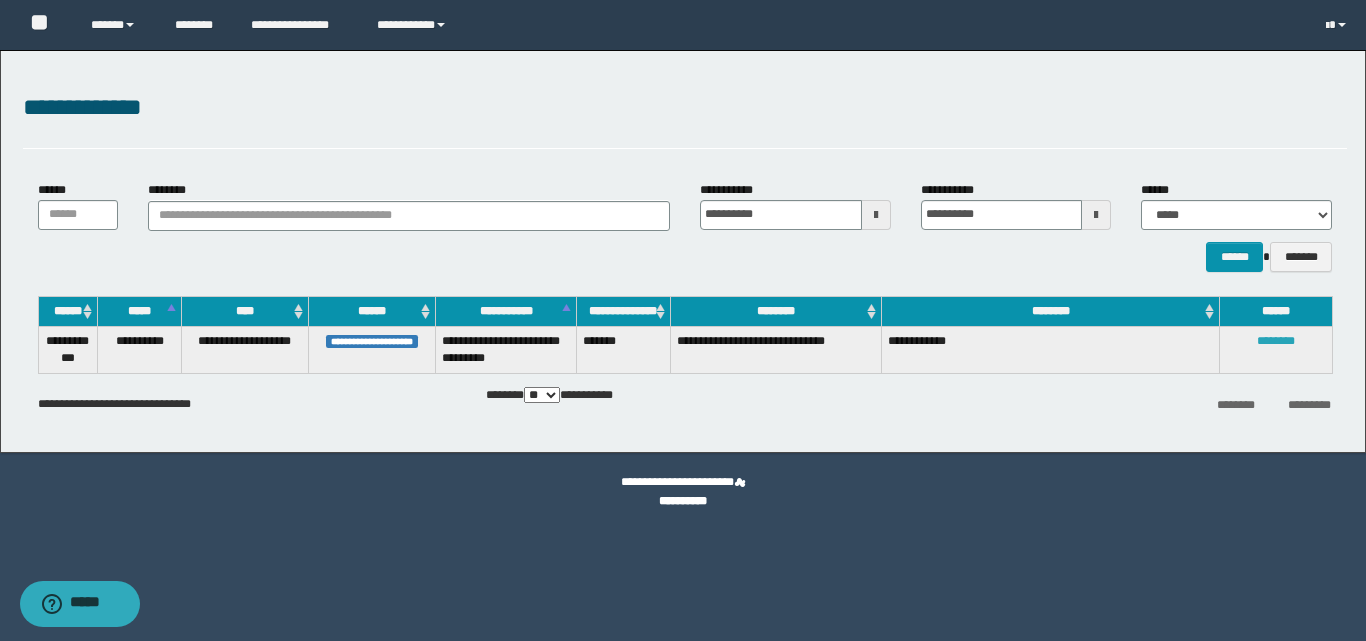 click on "********" at bounding box center (1276, 341) 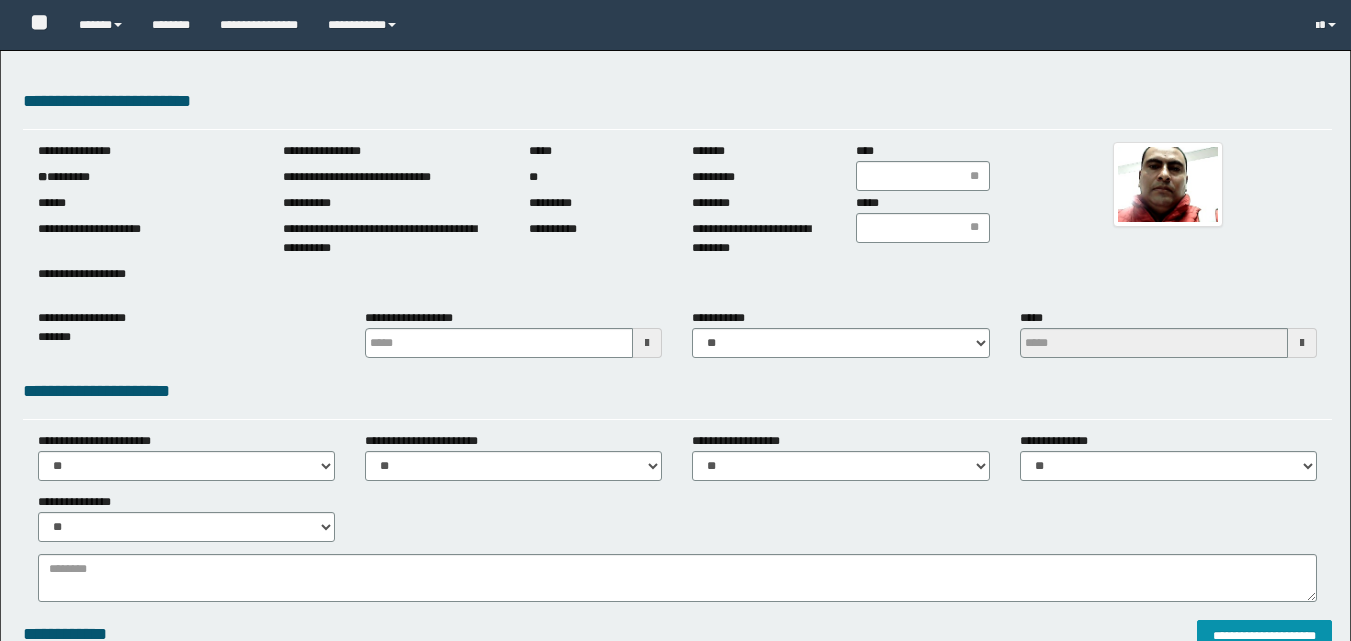 scroll, scrollTop: 0, scrollLeft: 0, axis: both 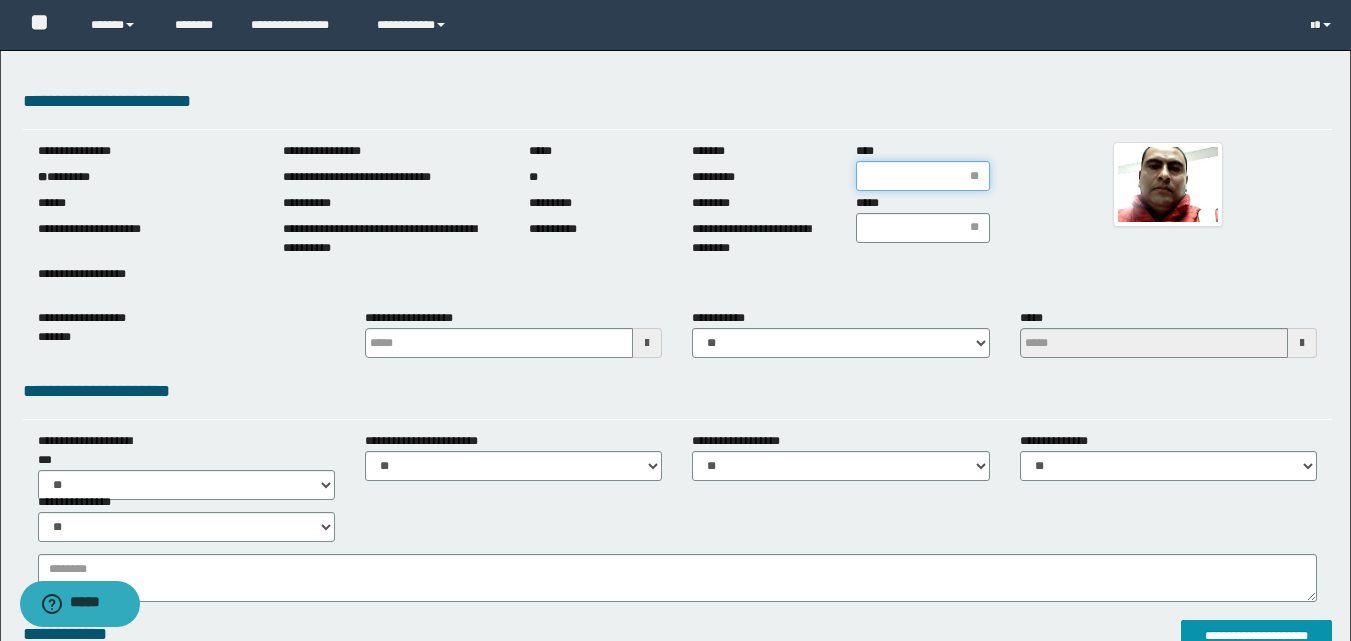 click on "****" at bounding box center (923, 176) 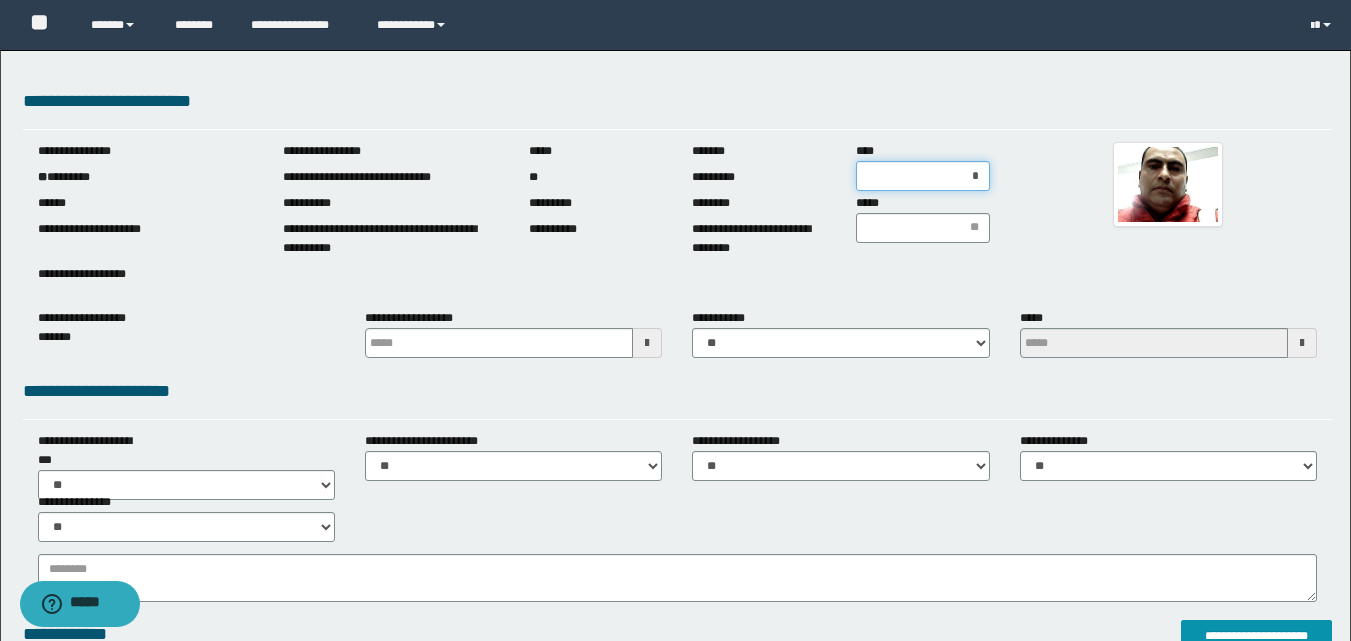 type on "**" 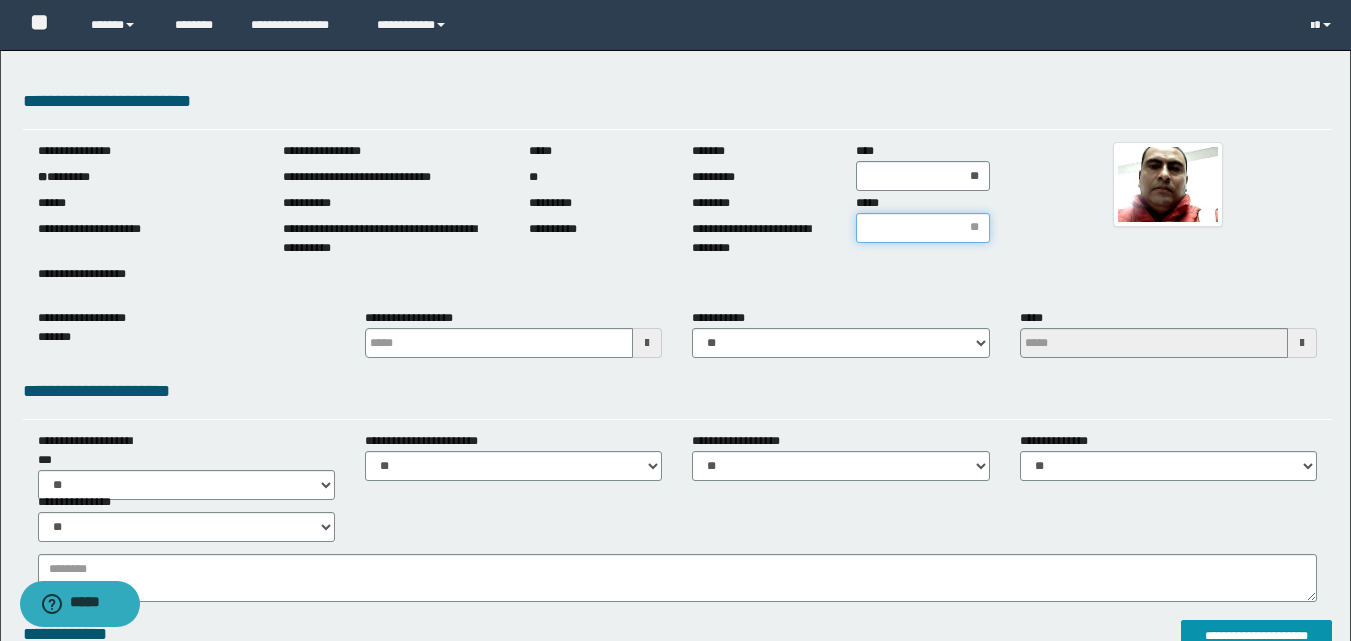 click on "*****" at bounding box center (923, 228) 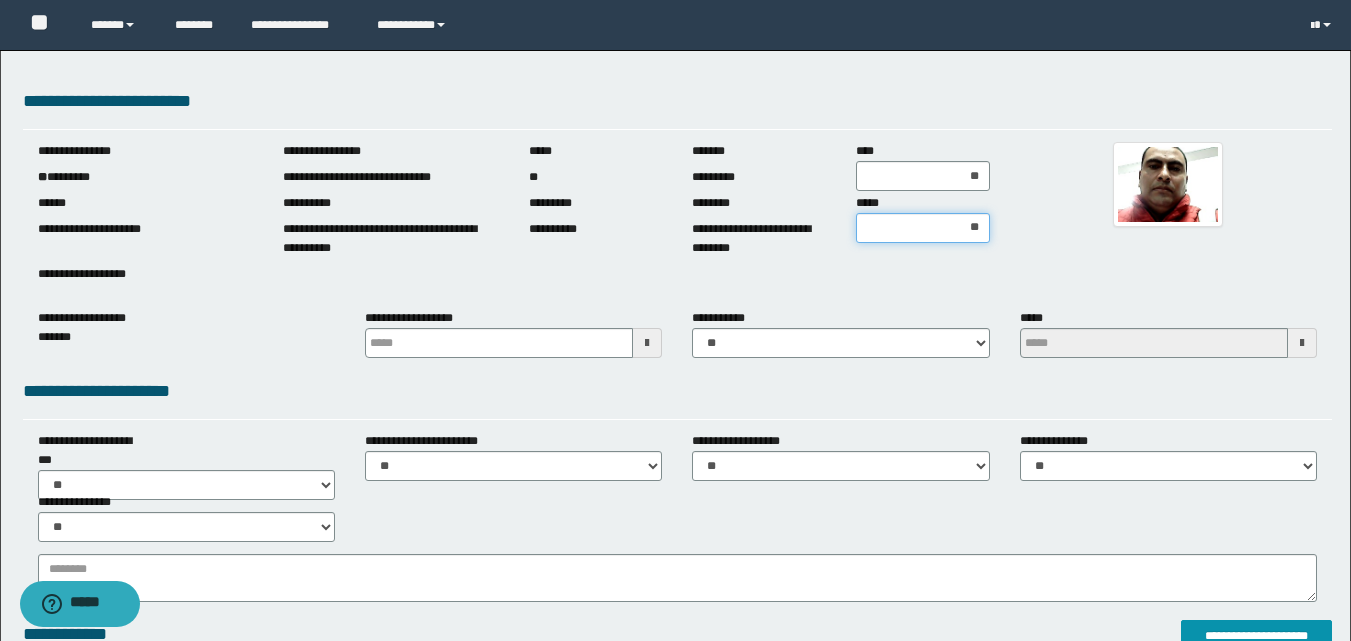 type on "***" 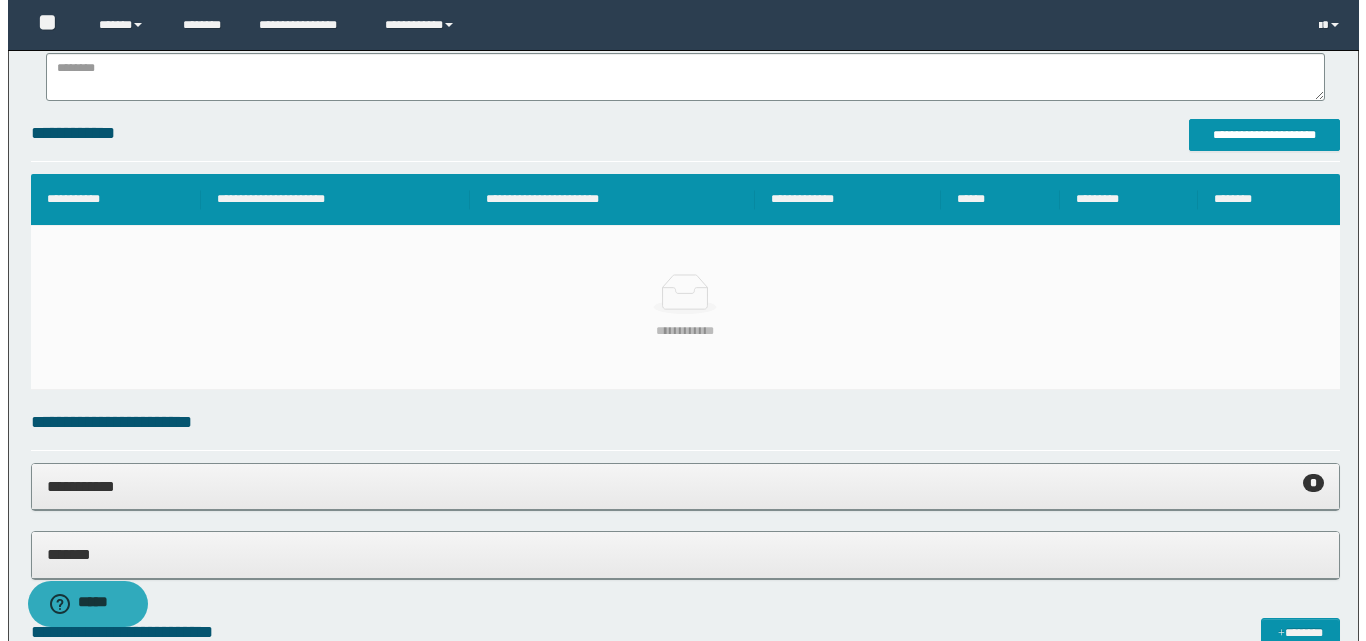 scroll, scrollTop: 505, scrollLeft: 0, axis: vertical 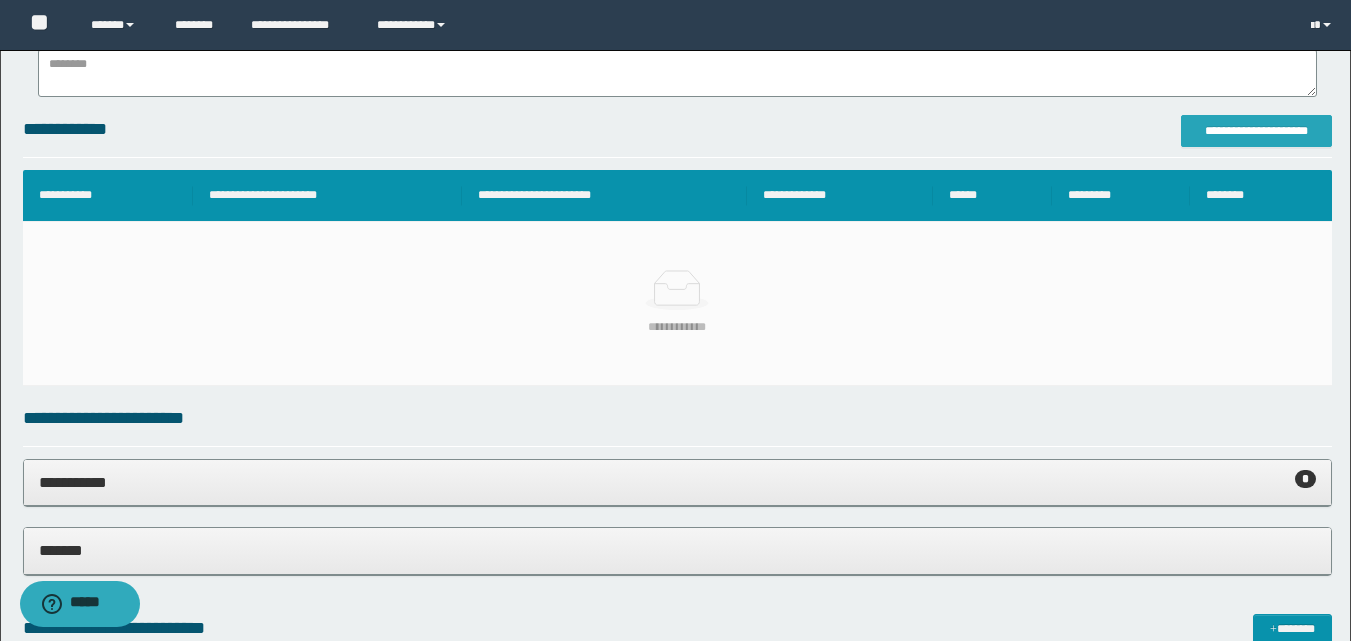 click on "**********" at bounding box center (1256, 131) 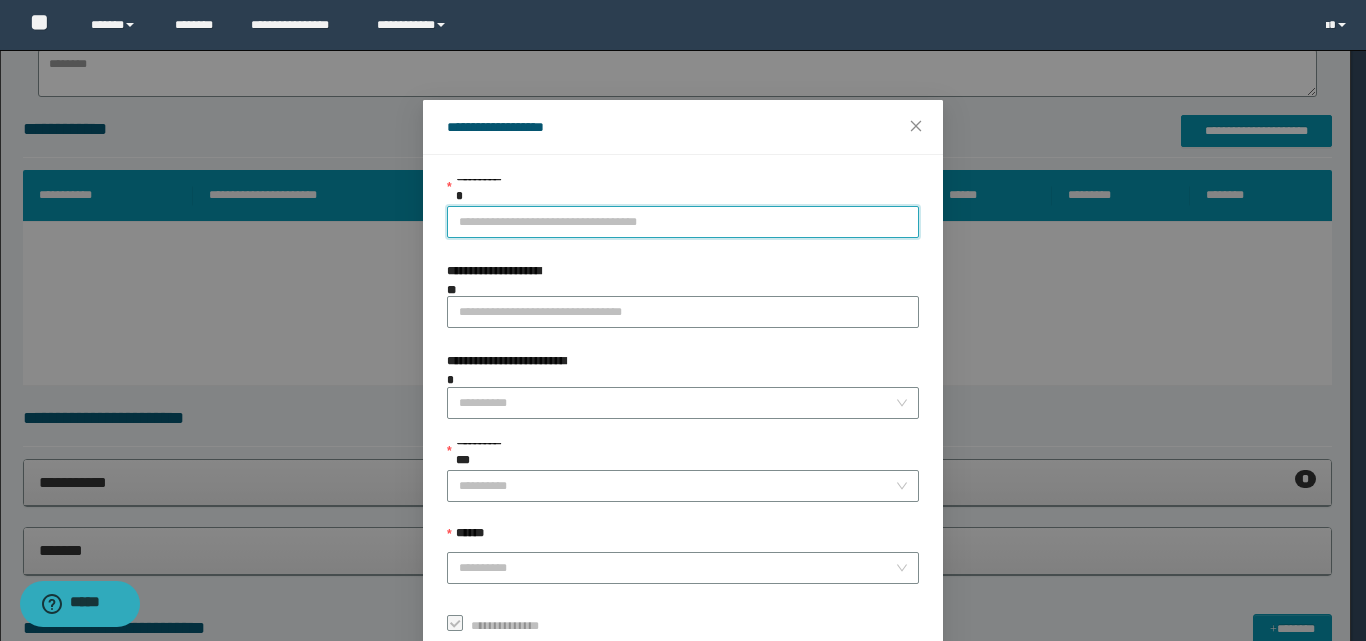 click on "**********" at bounding box center [683, 222] 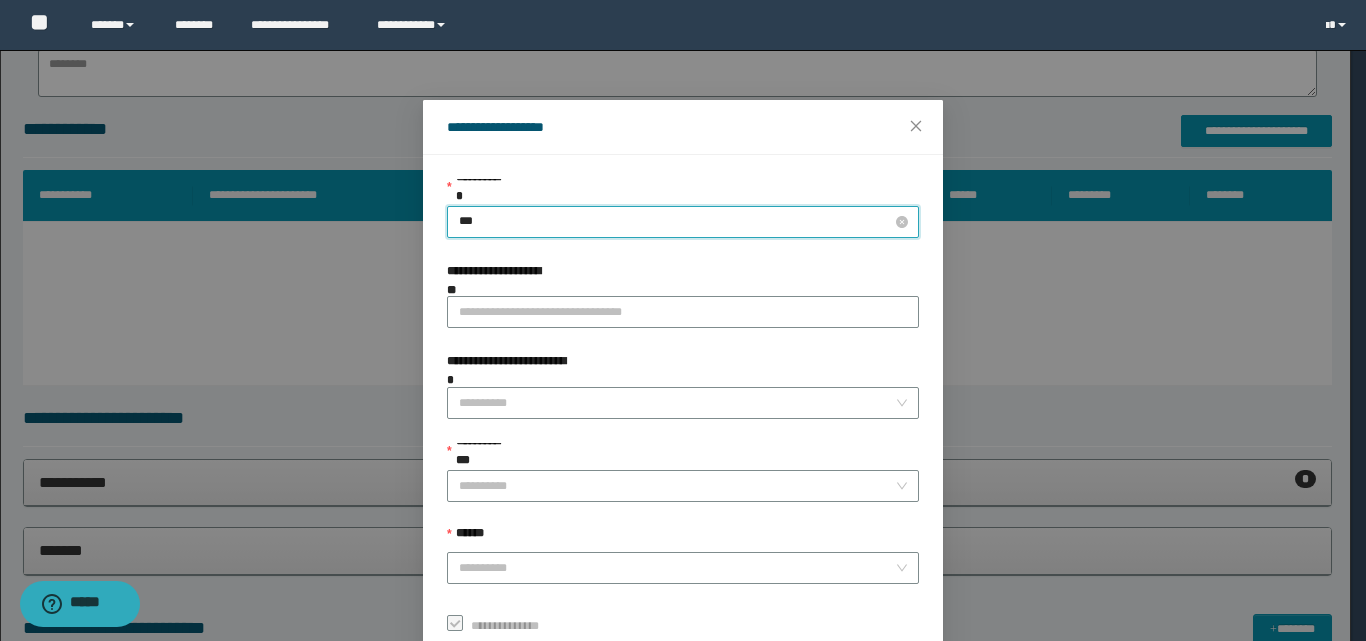 type on "****" 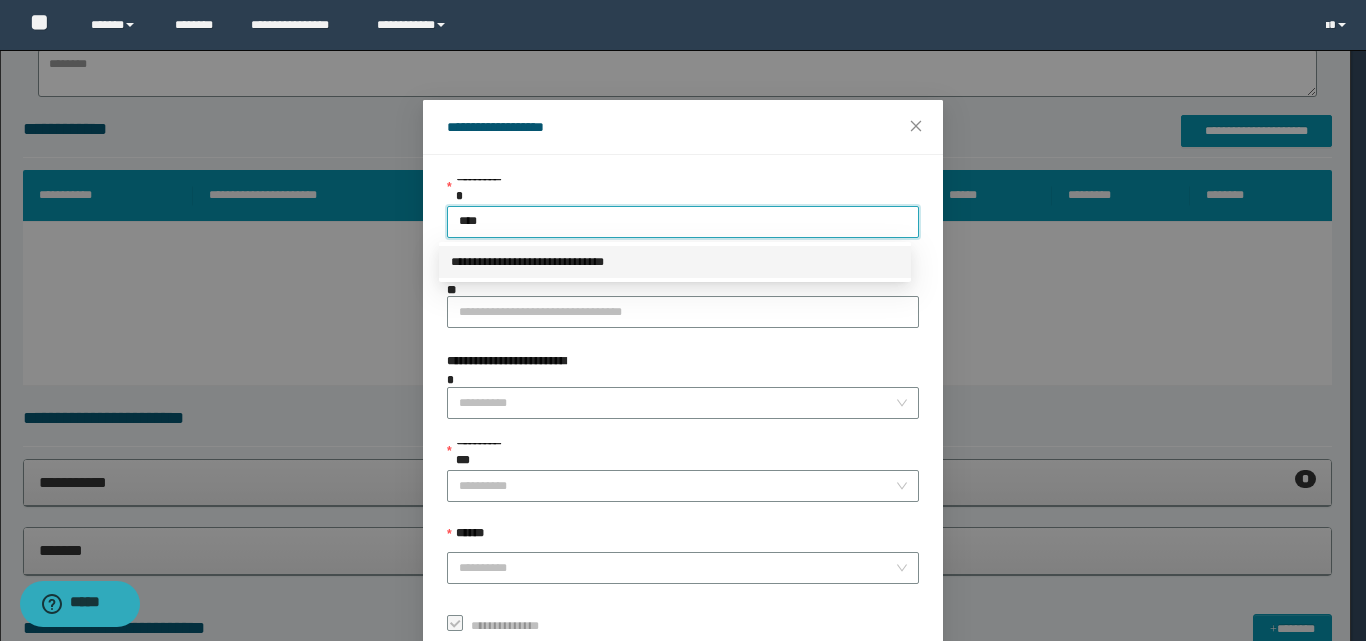 click on "**********" at bounding box center [675, 262] 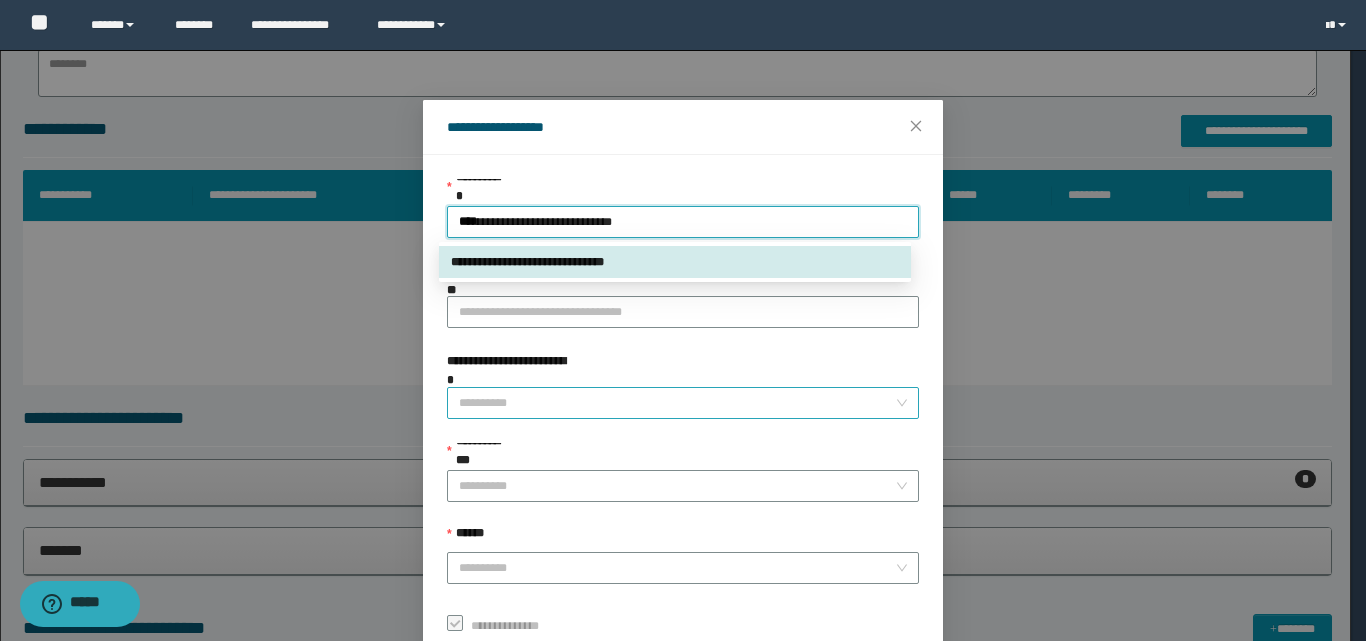 type 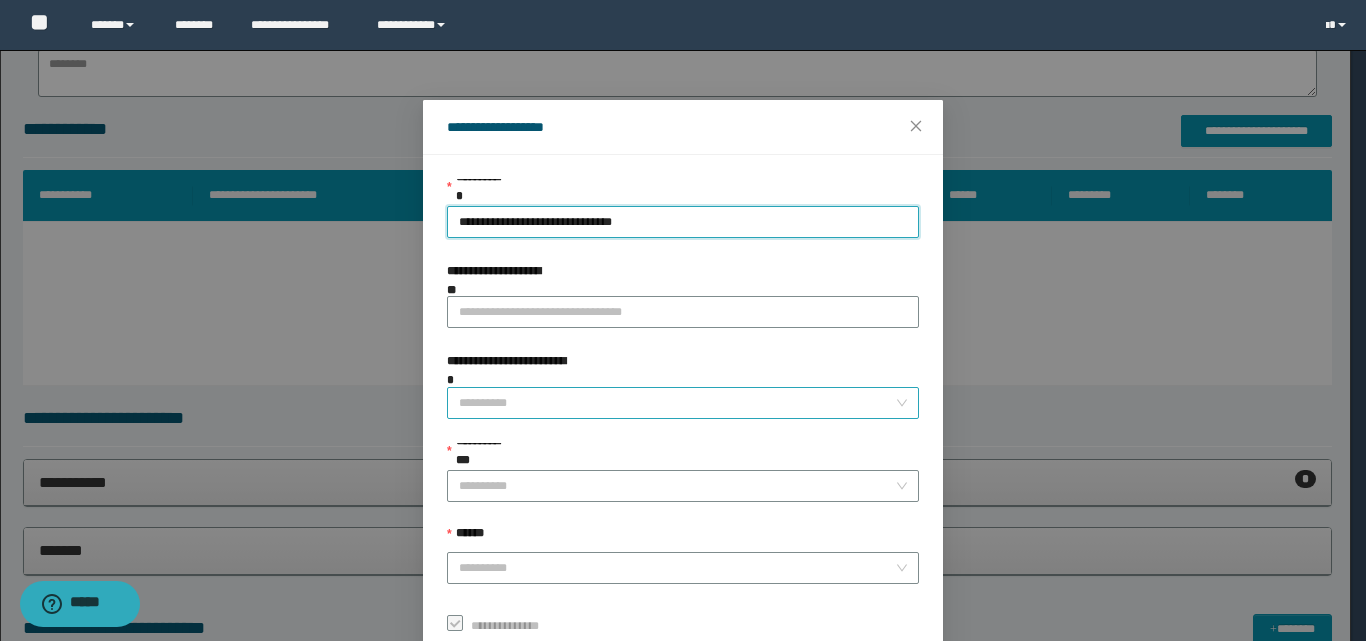 click on "**********" at bounding box center [677, 403] 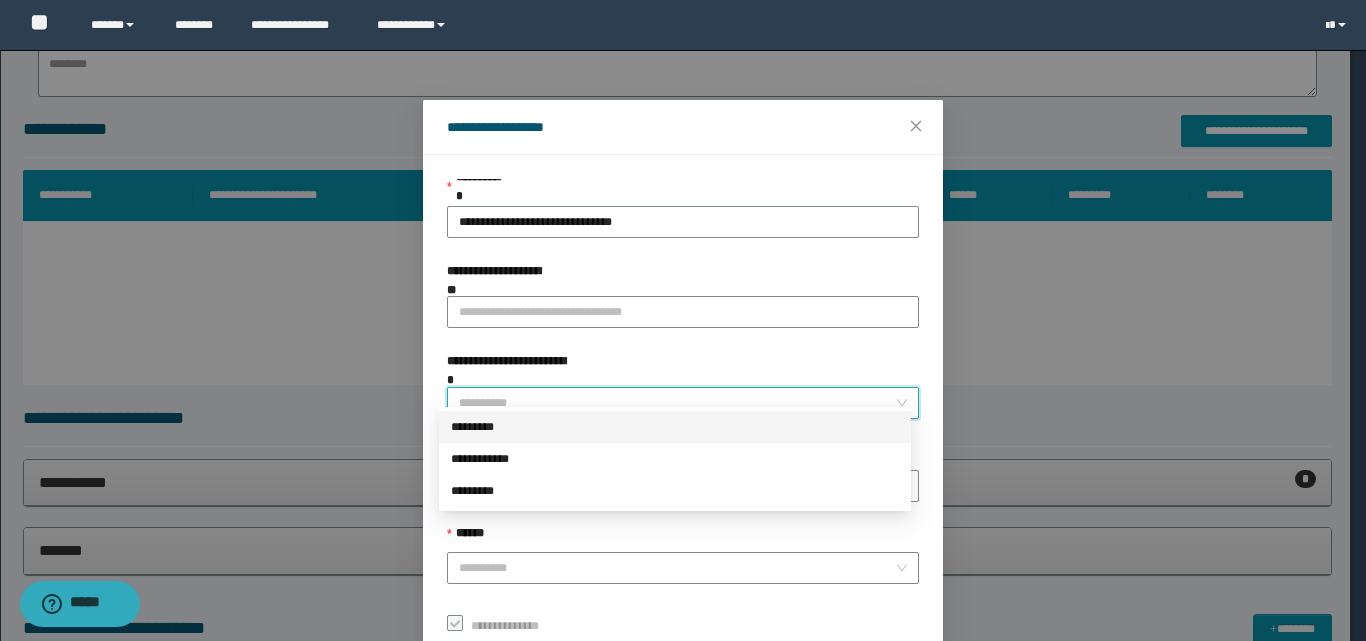 drag, startPoint x: 487, startPoint y: 425, endPoint x: 534, endPoint y: 433, distance: 47.67599 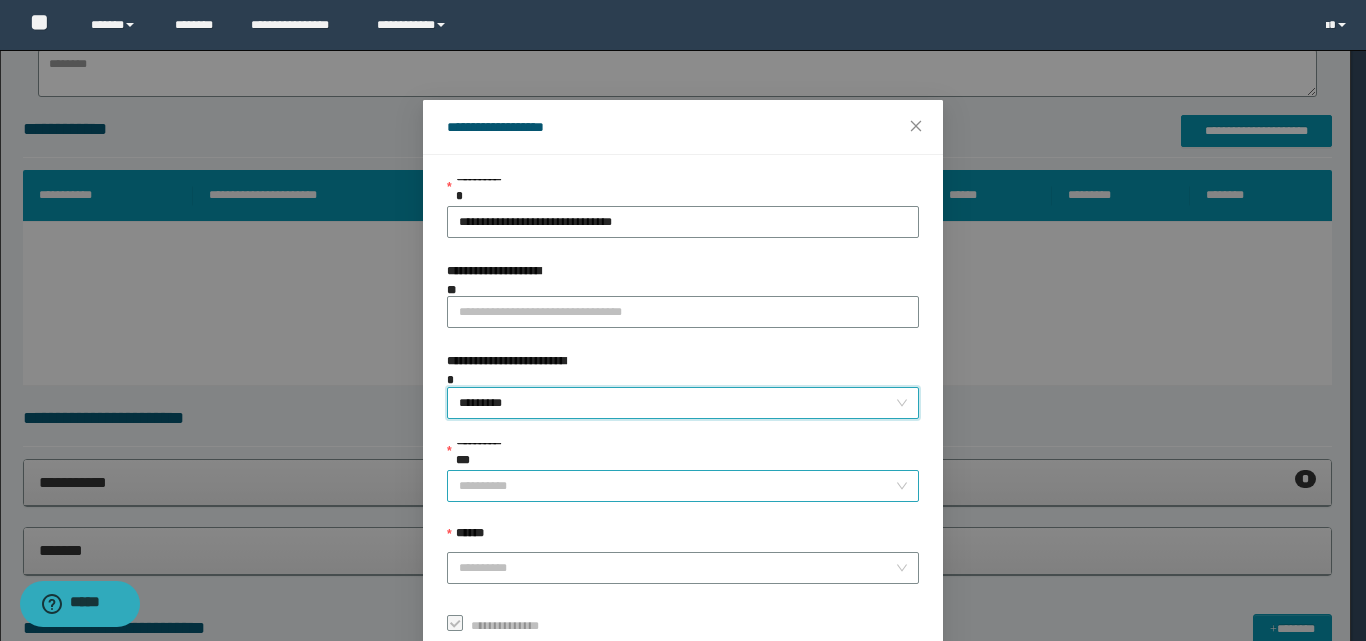 click on "**********" at bounding box center (677, 486) 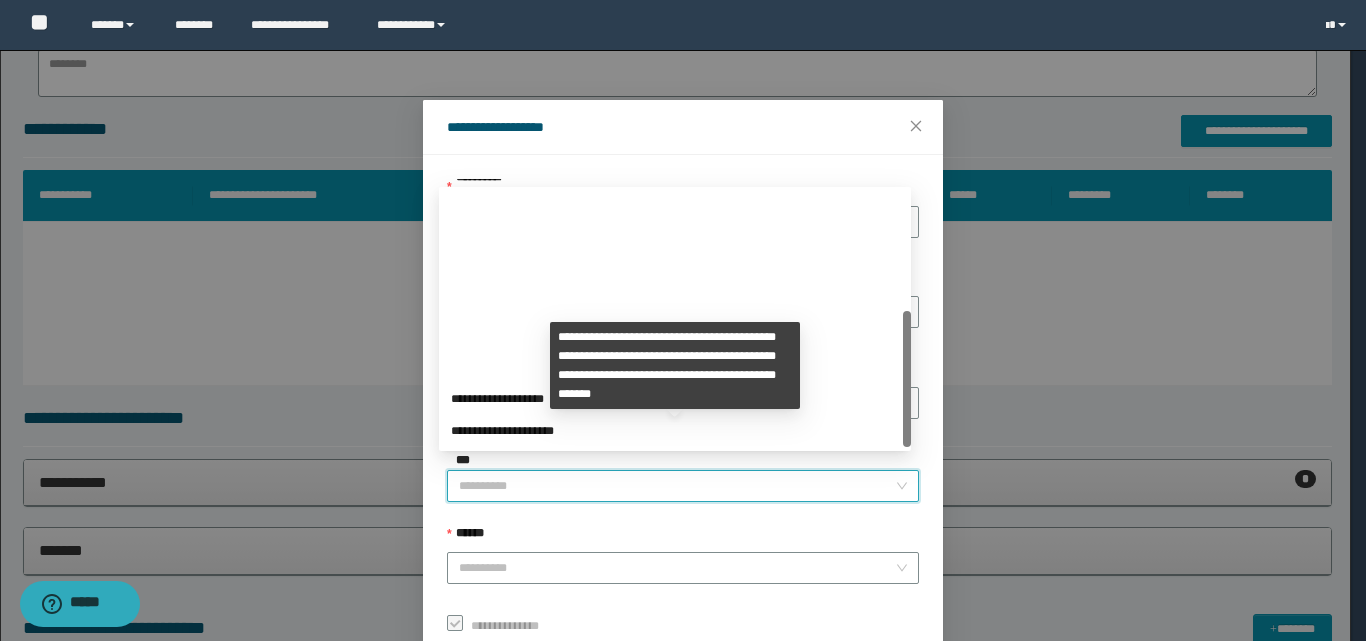scroll, scrollTop: 224, scrollLeft: 0, axis: vertical 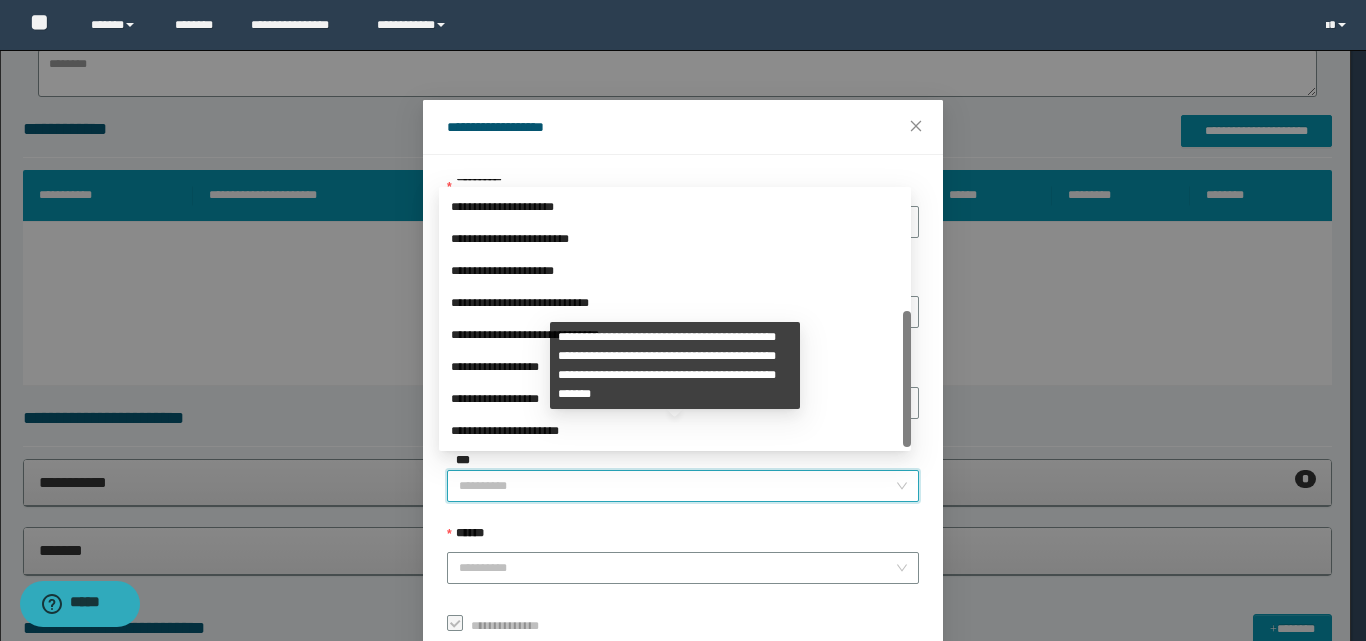 drag, startPoint x: 900, startPoint y: 429, endPoint x: 760, endPoint y: 445, distance: 140.91132 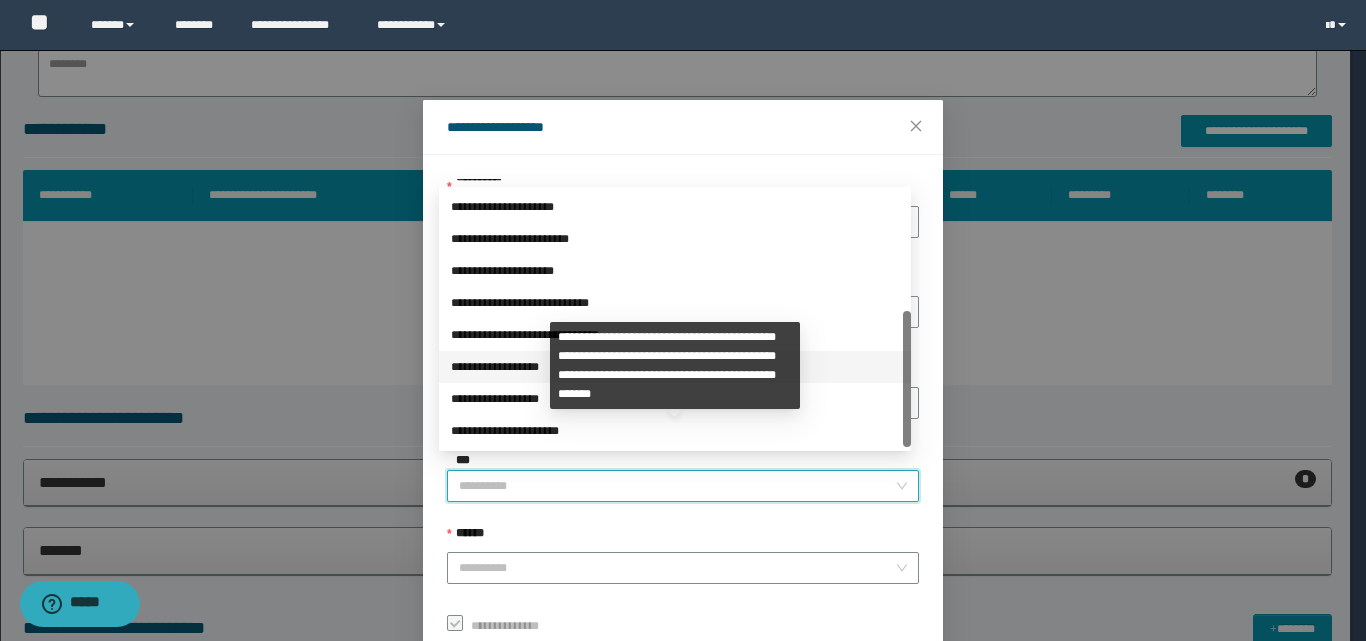 click on "**********" at bounding box center [675, 367] 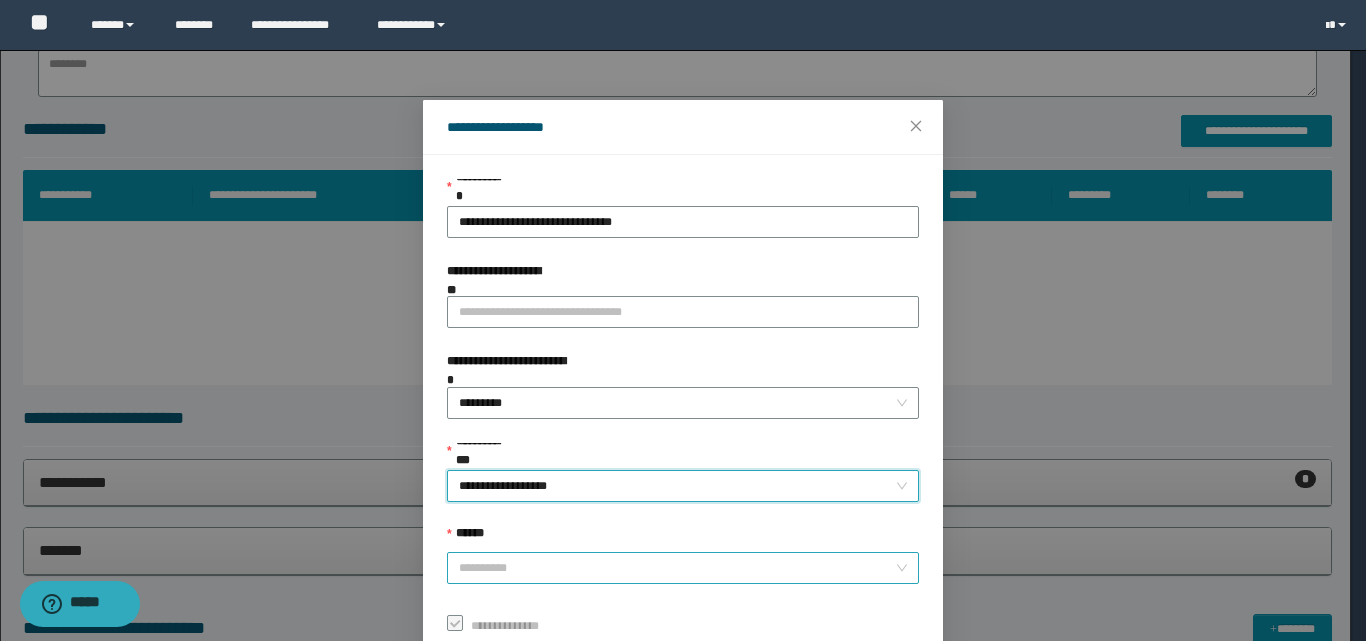 click on "******" at bounding box center [677, 568] 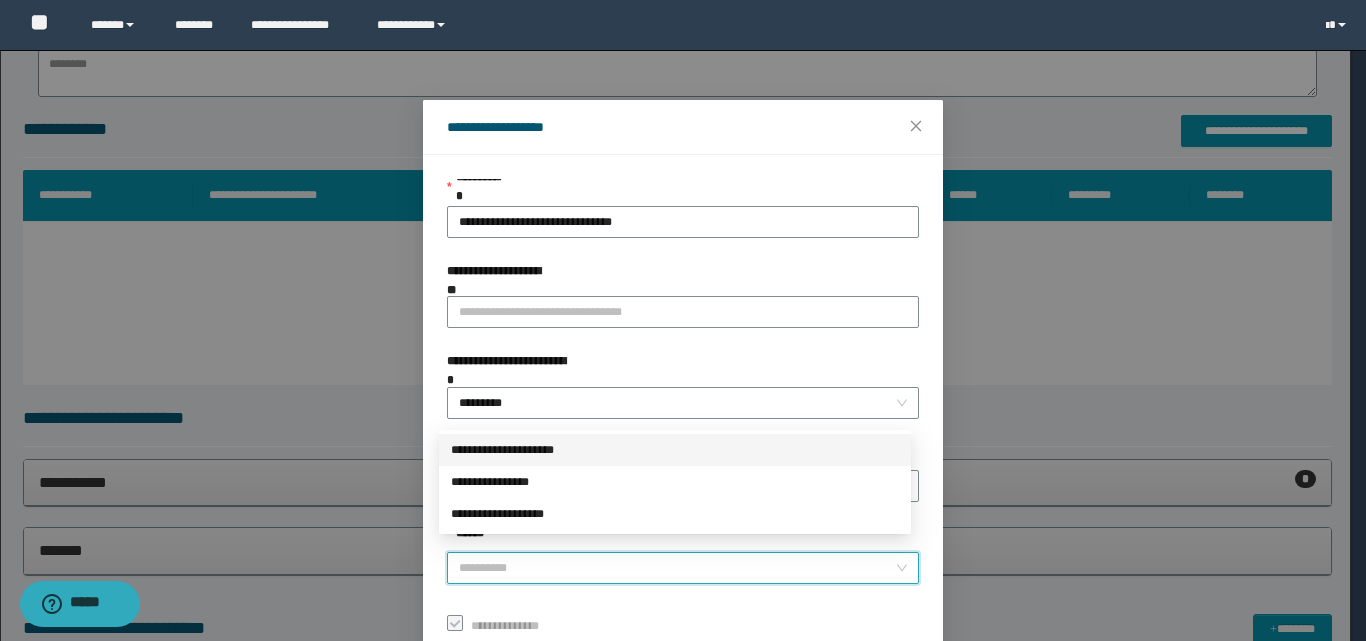 click on "**********" at bounding box center [675, 450] 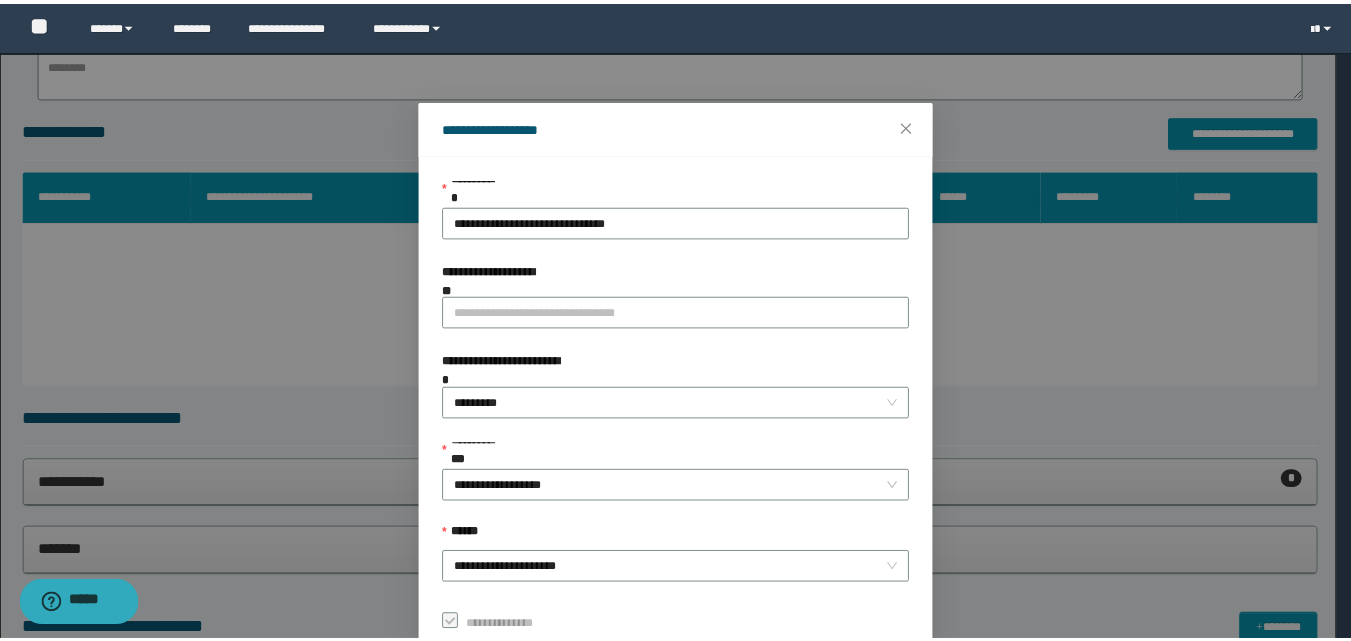 scroll, scrollTop: 111, scrollLeft: 0, axis: vertical 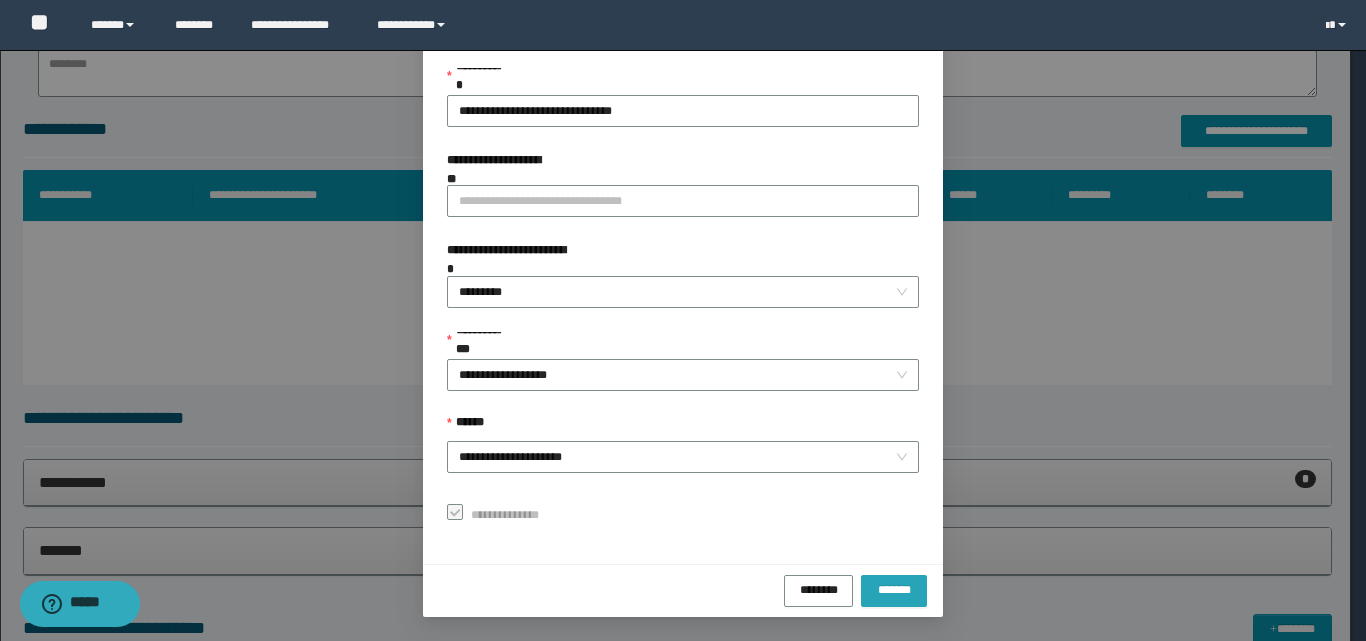 click on "*******" at bounding box center (894, 588) 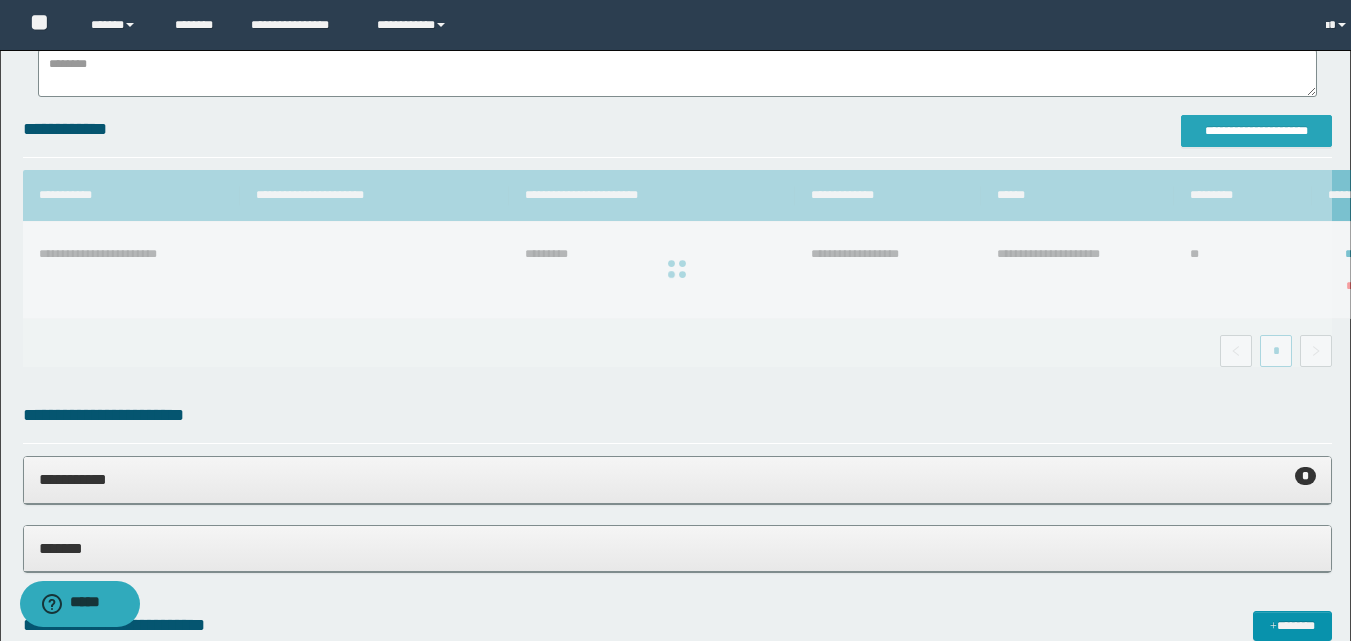 scroll, scrollTop: 0, scrollLeft: 0, axis: both 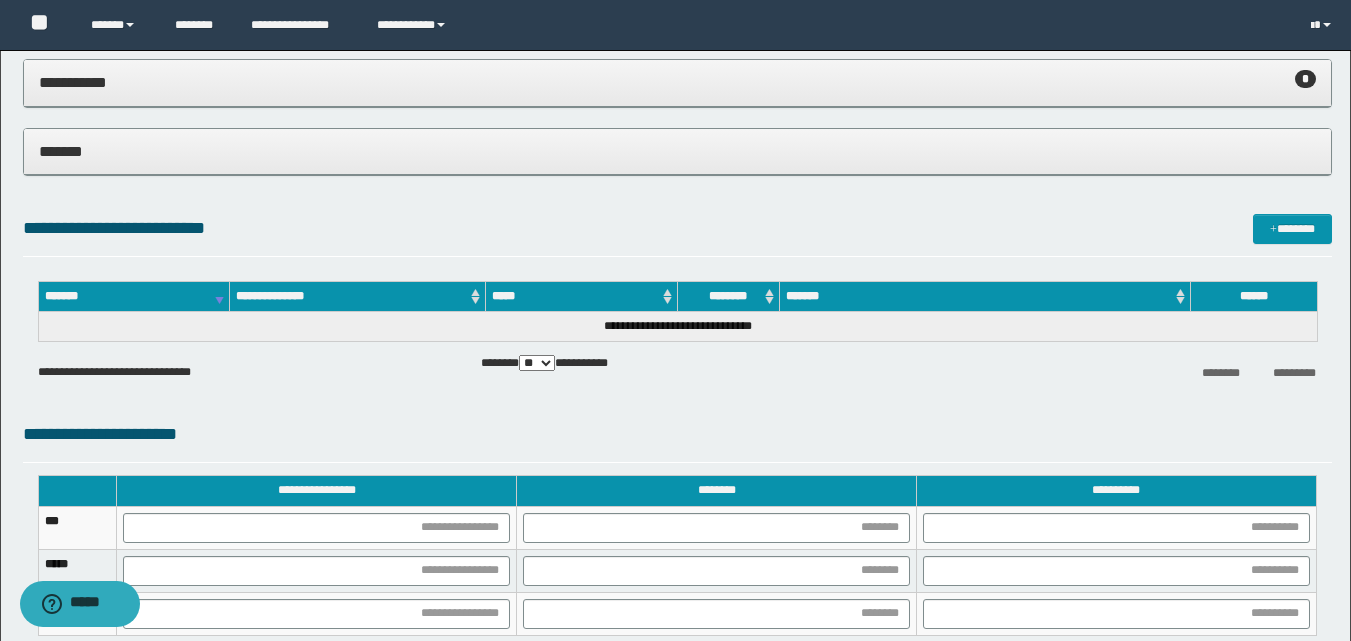 click on "**********" at bounding box center (677, 82) 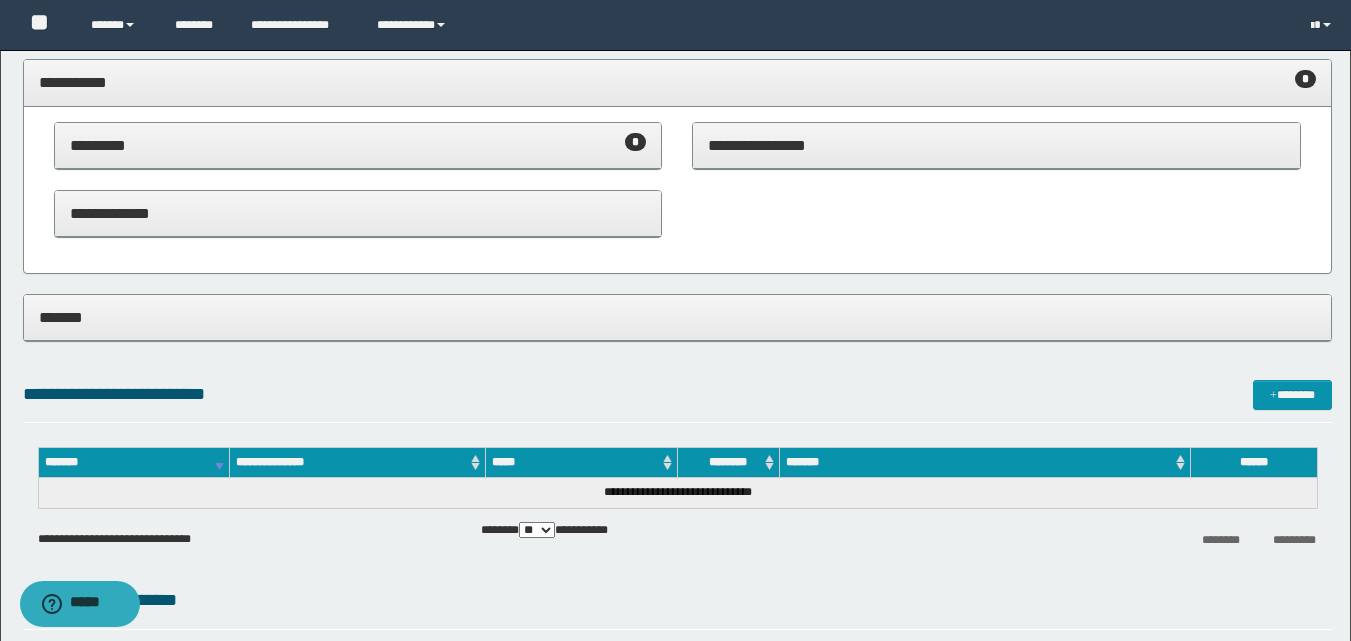 click on "********* *" at bounding box center [358, 145] 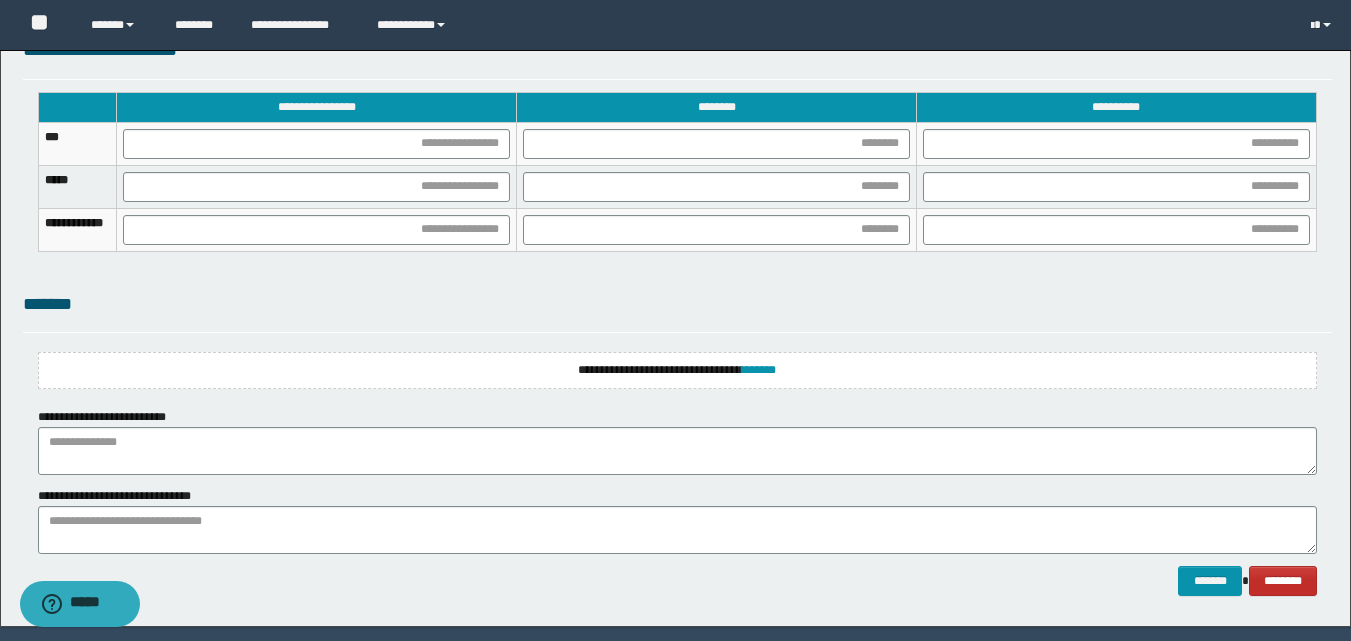 scroll, scrollTop: 1787, scrollLeft: 0, axis: vertical 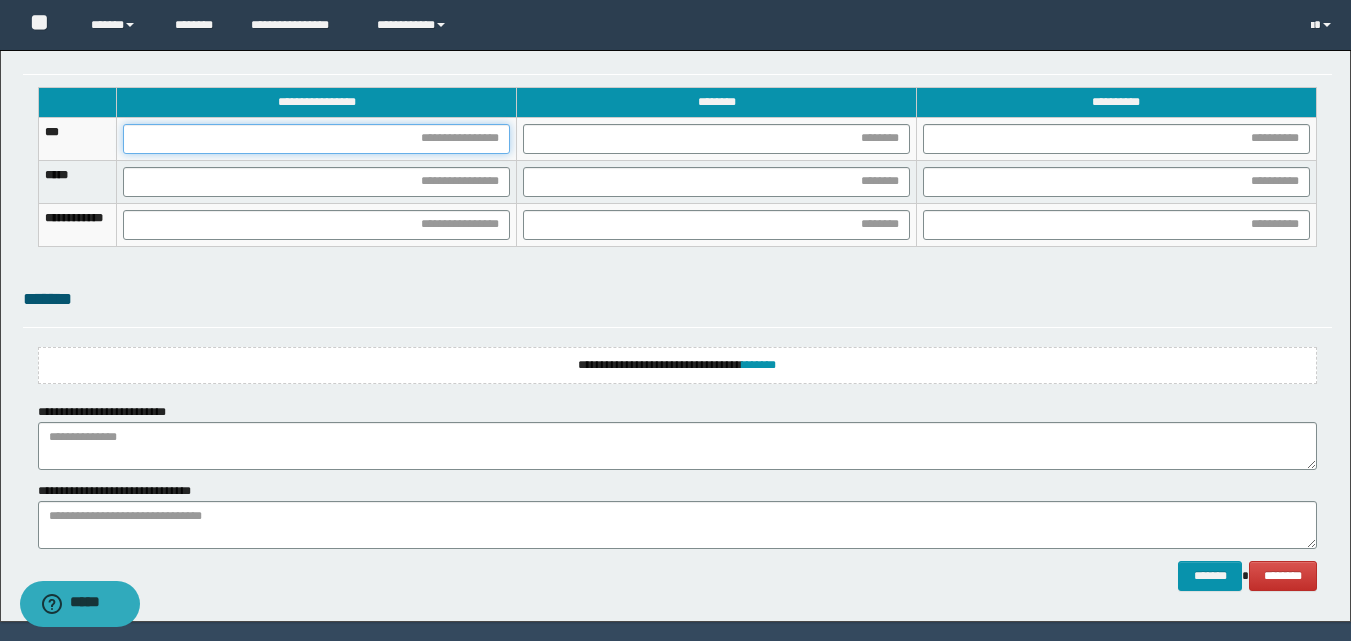 click at bounding box center [316, 139] 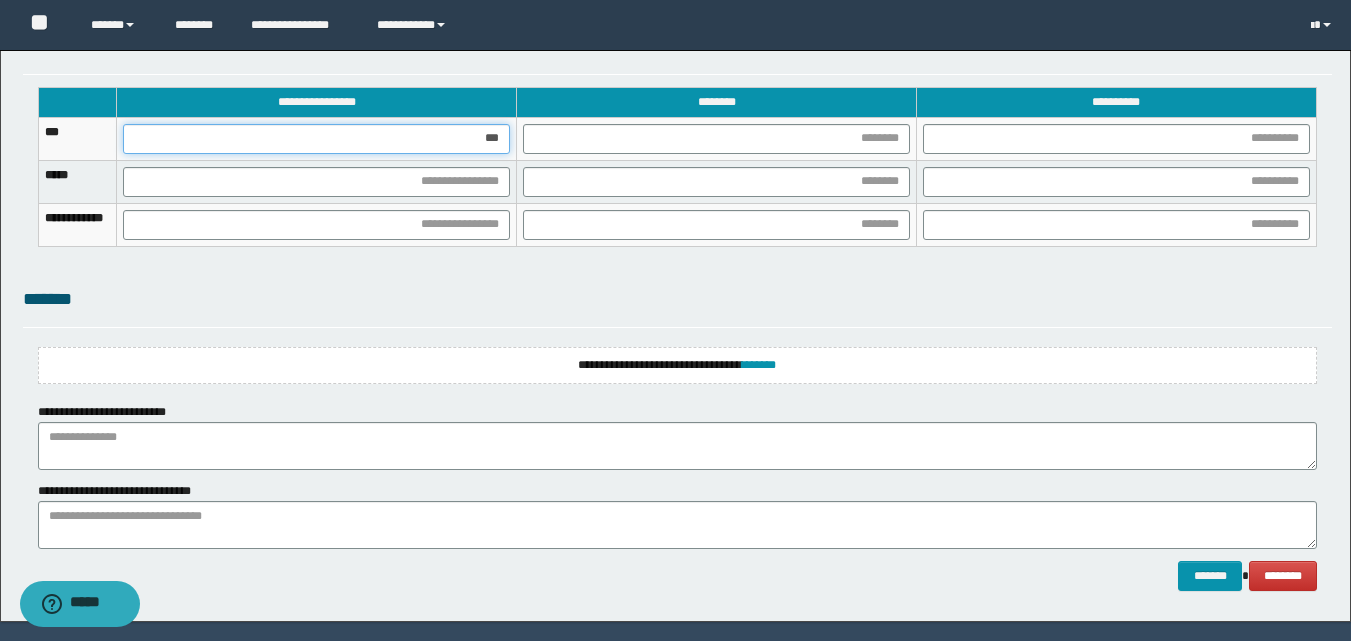 type on "****" 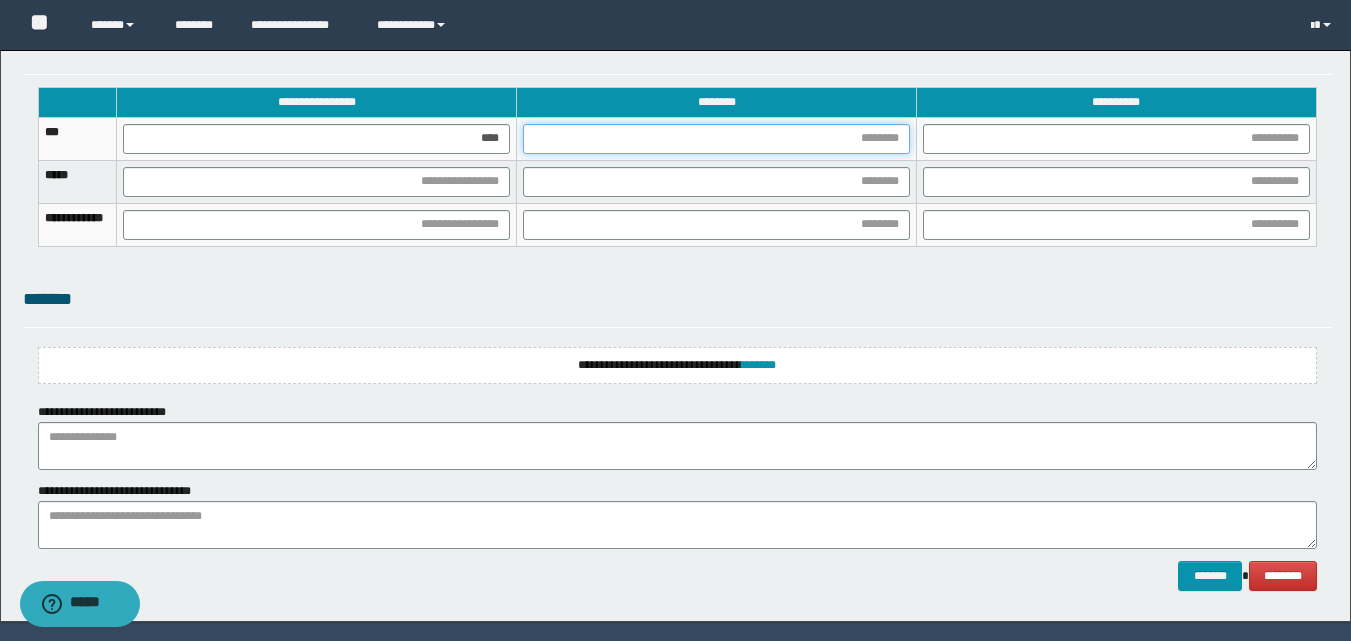 click at bounding box center (716, 139) 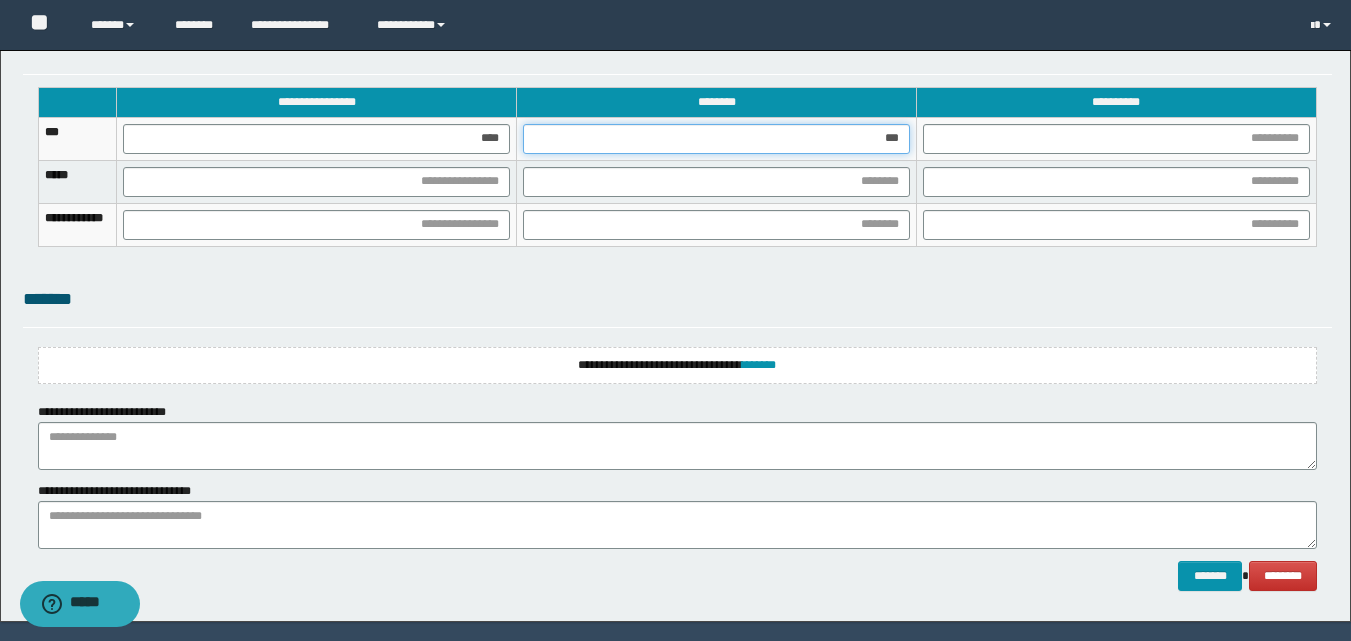 type on "****" 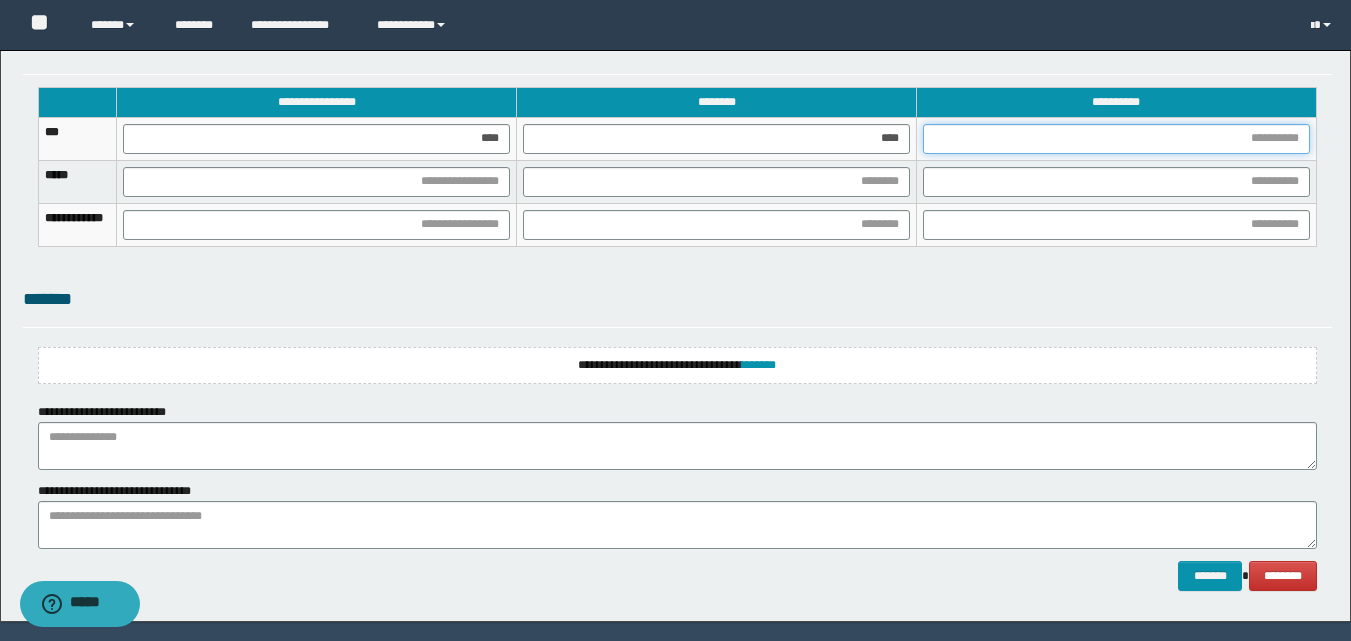 click at bounding box center [1116, 139] 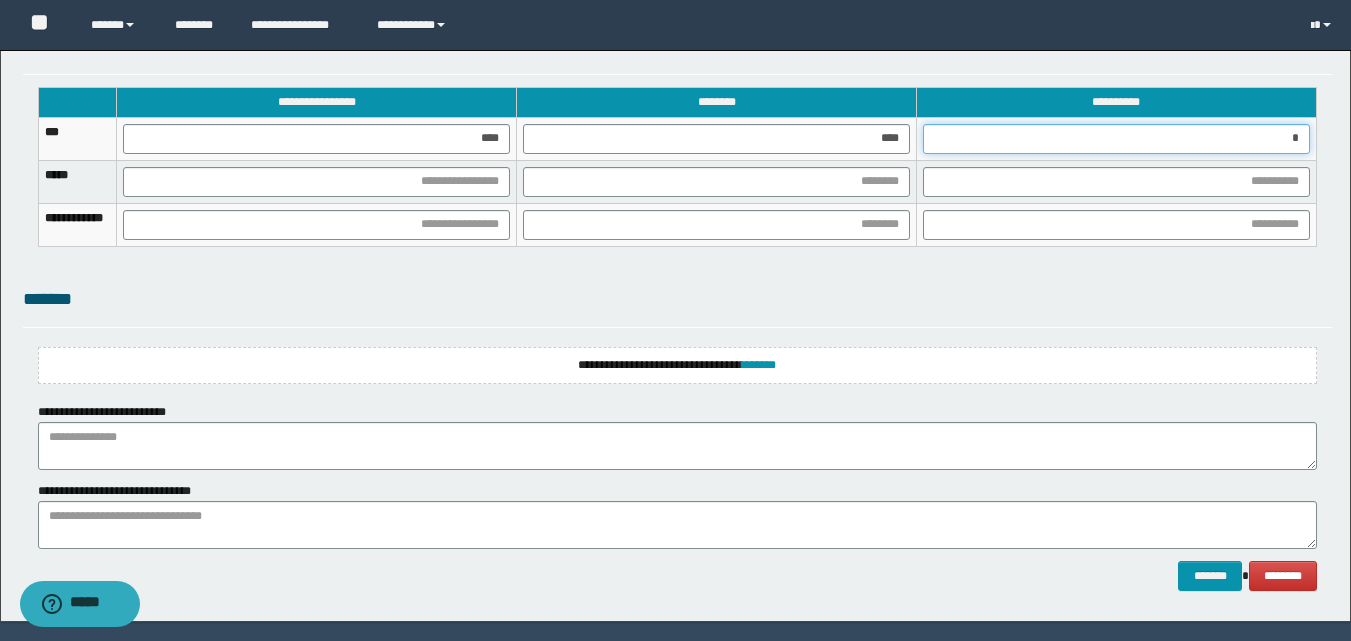 type on "**" 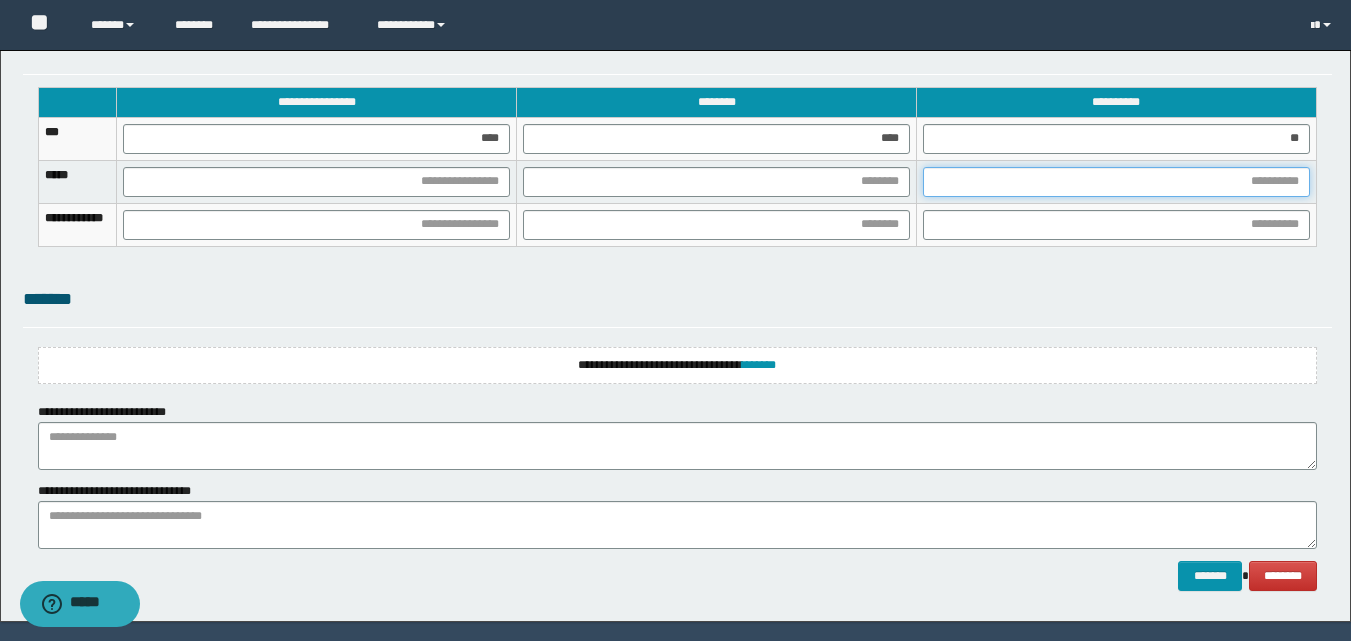 click at bounding box center [1116, 182] 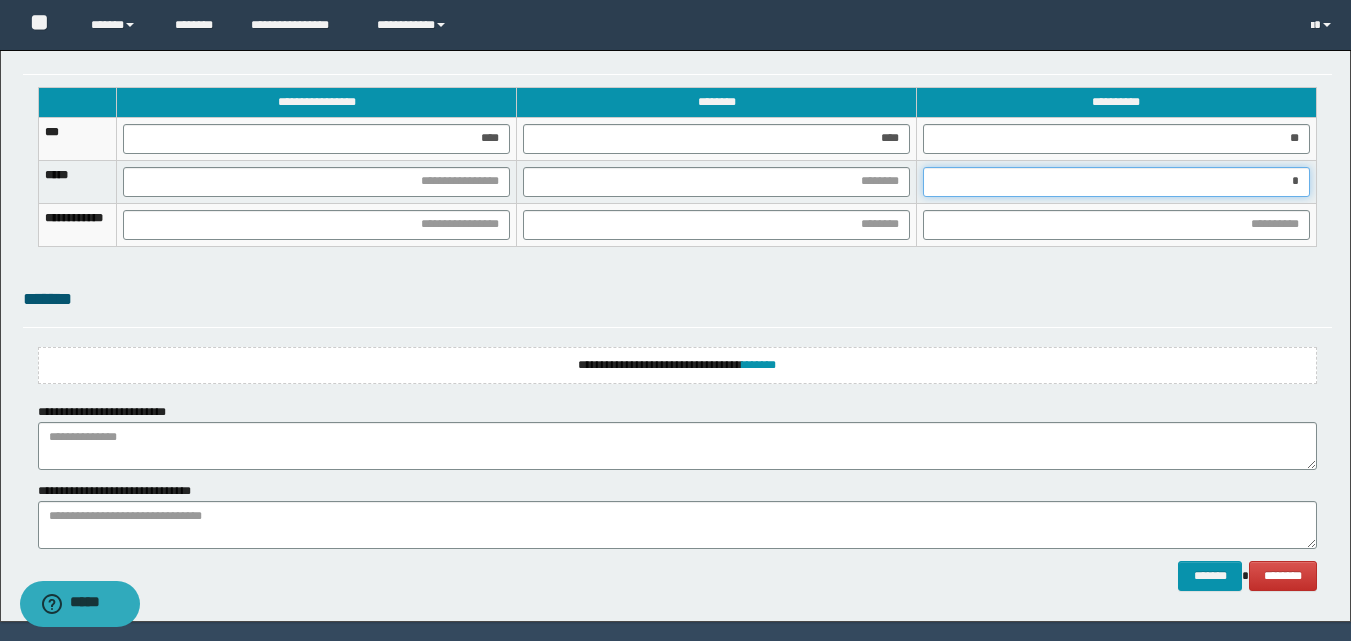 type on "**" 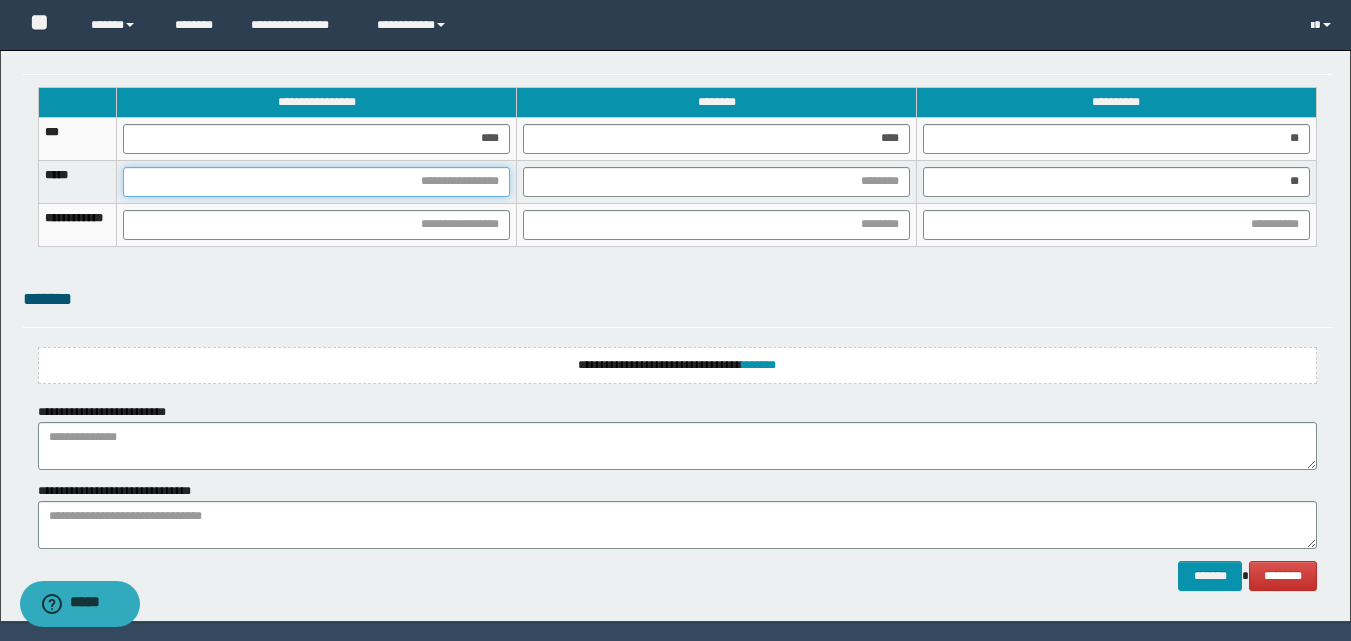 click at bounding box center [316, 182] 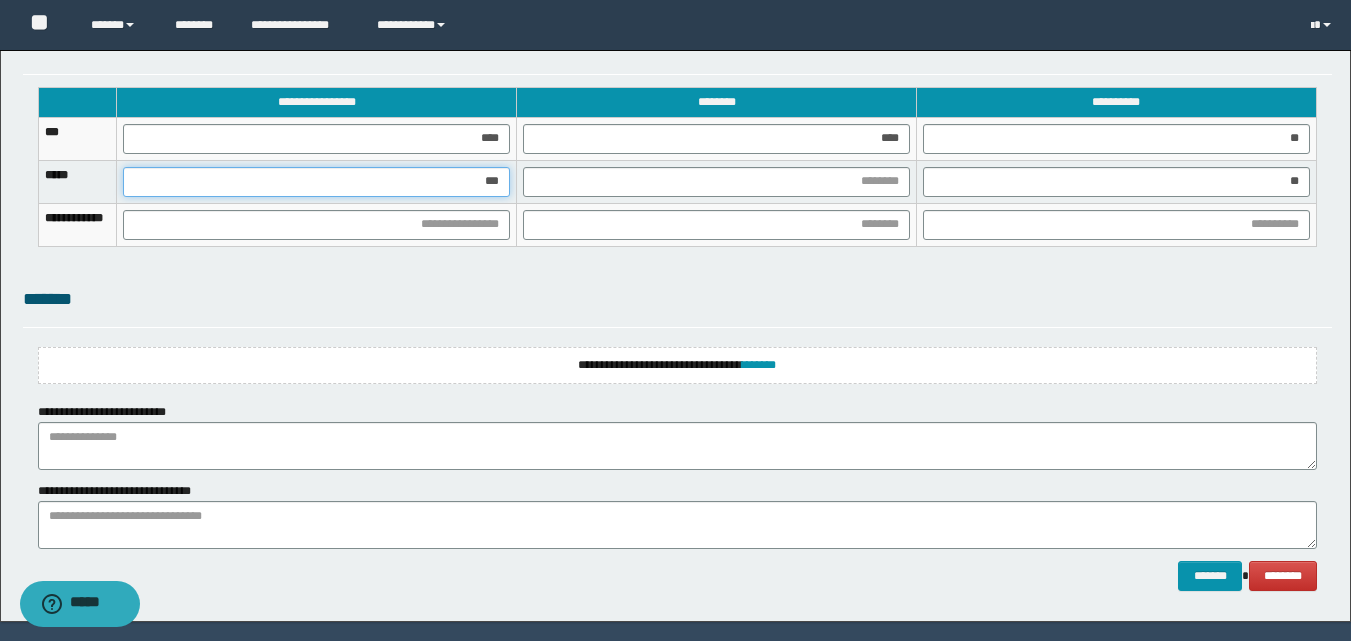 type on "****" 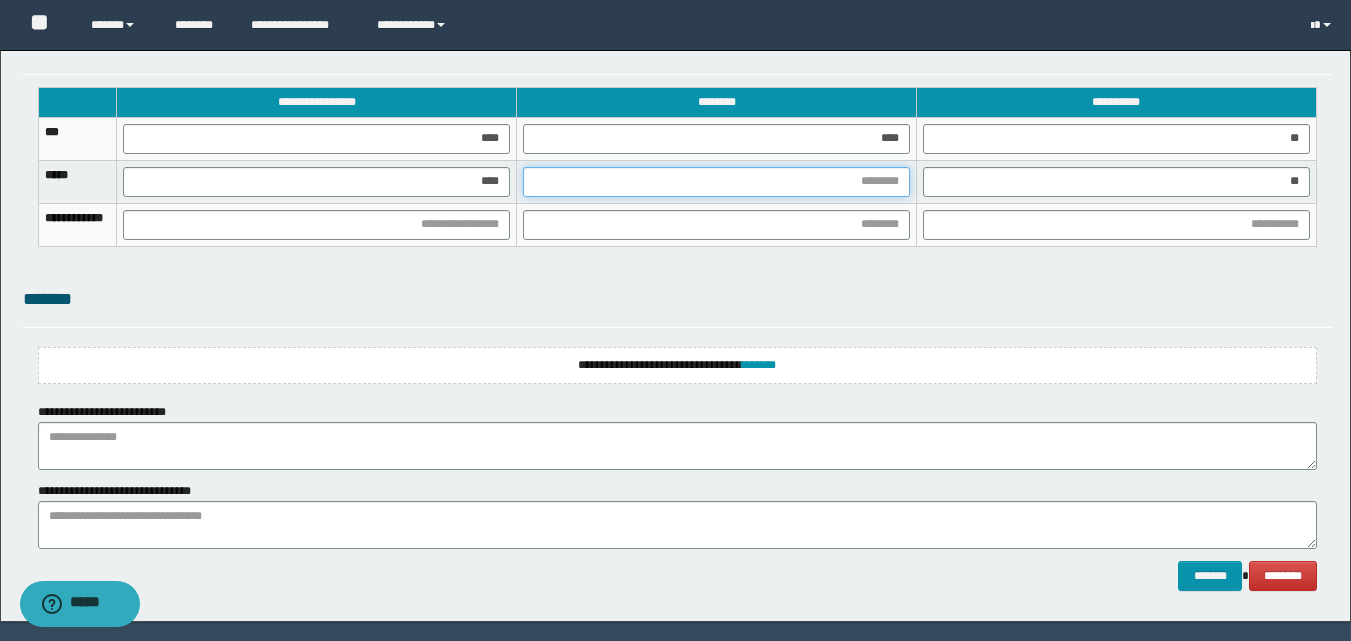 click at bounding box center [716, 182] 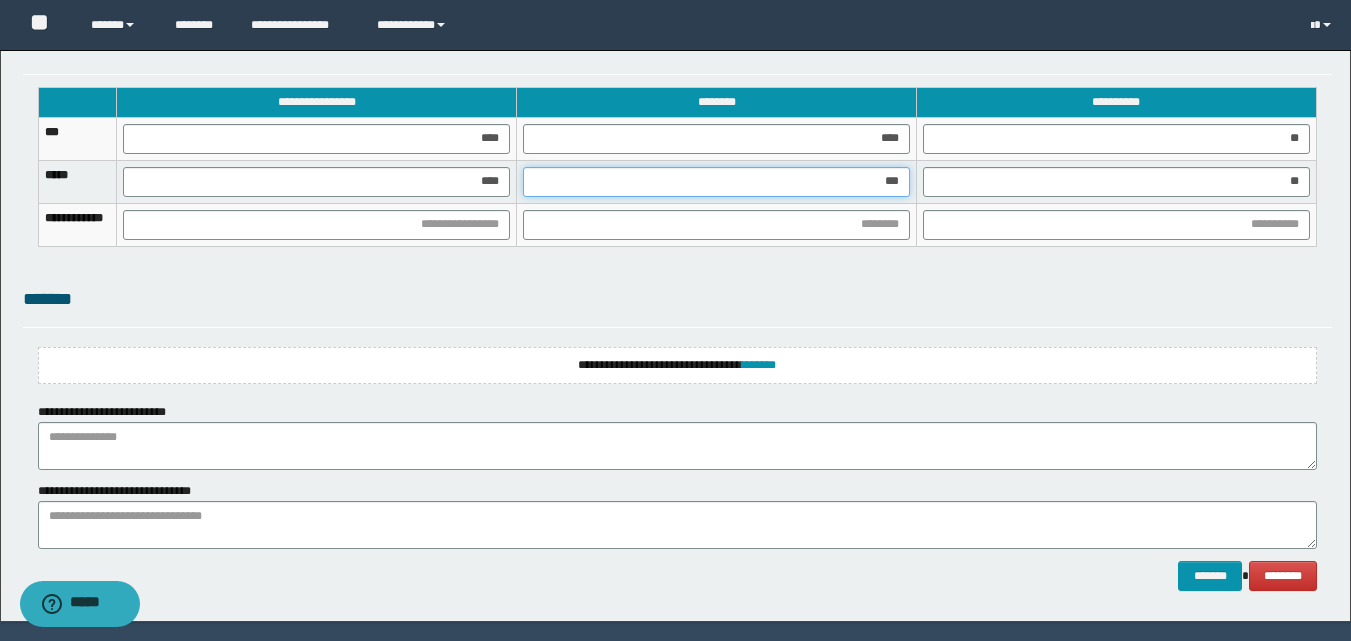 type on "****" 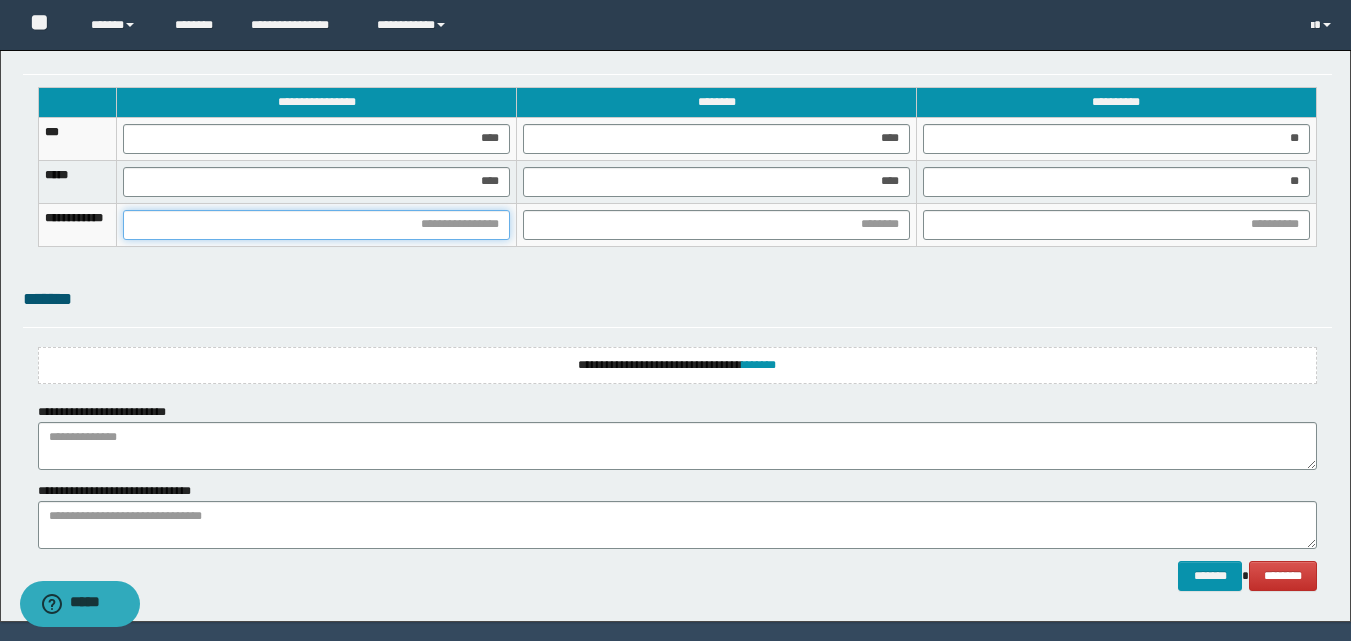 click at bounding box center [316, 225] 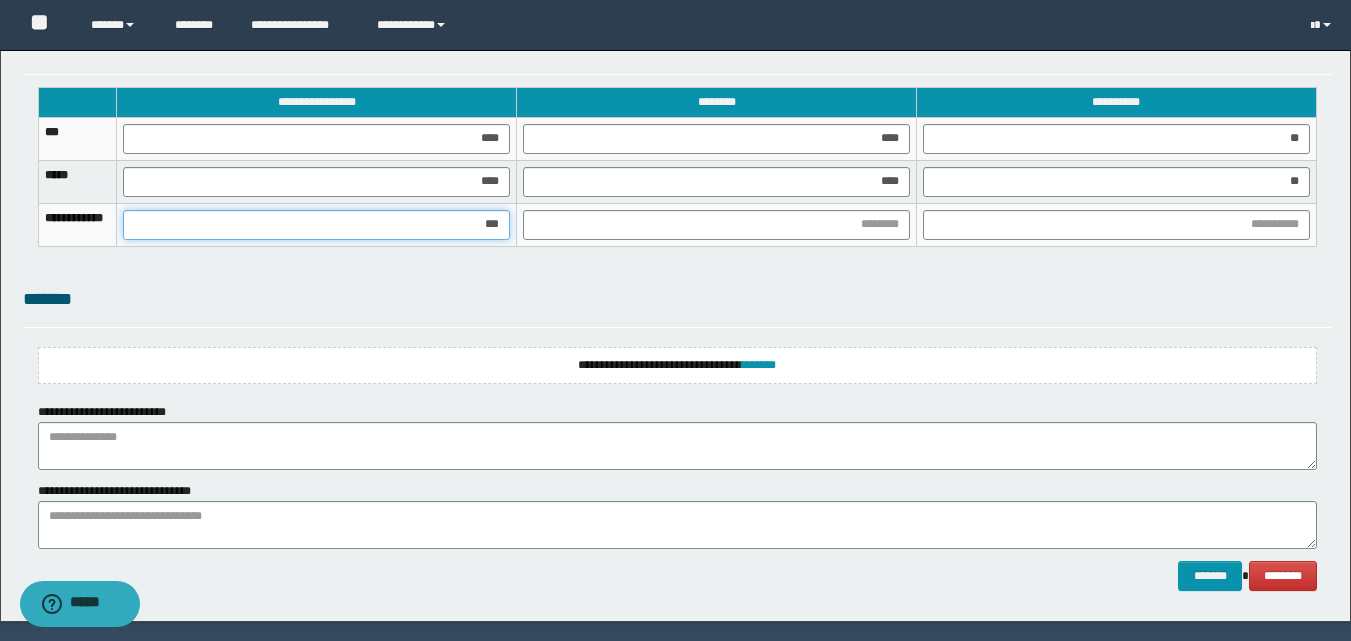 type on "****" 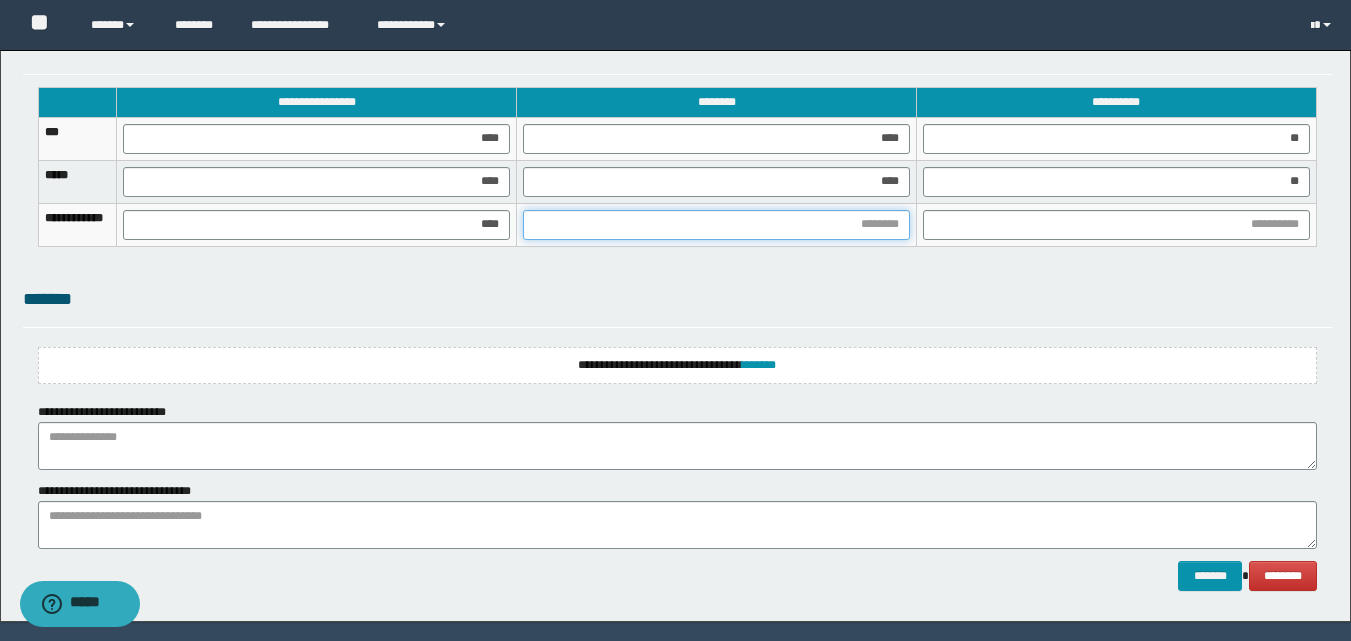 click at bounding box center [716, 225] 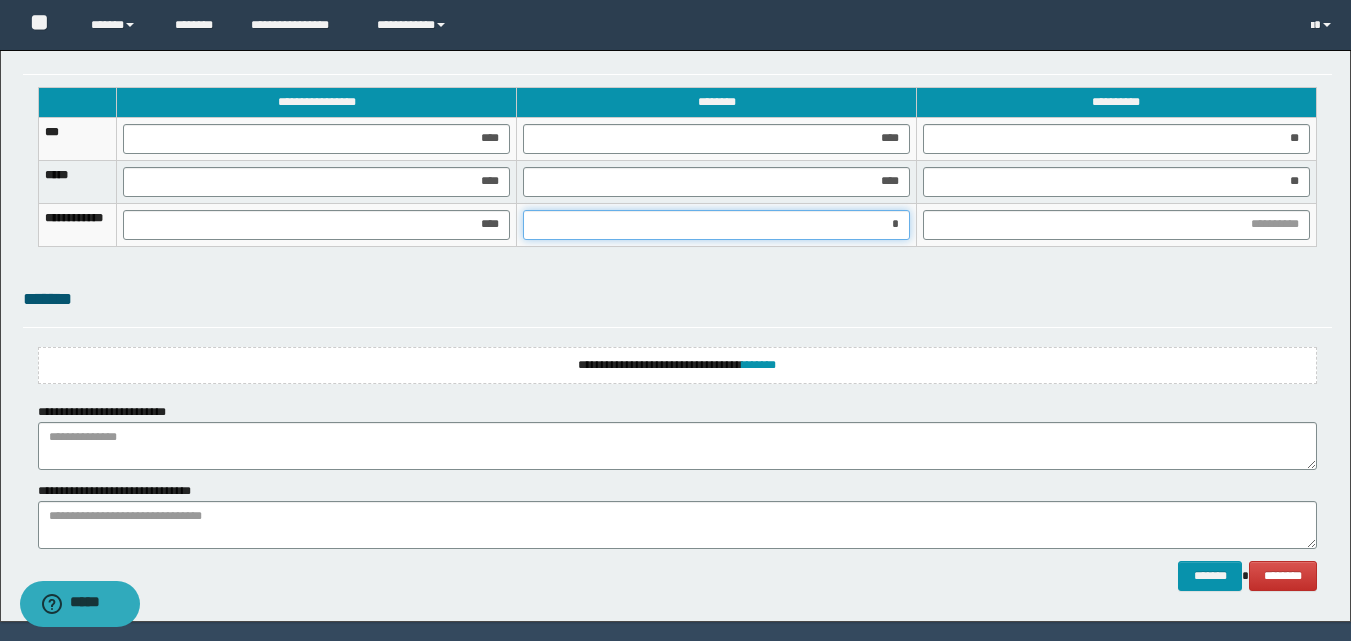 type on "**" 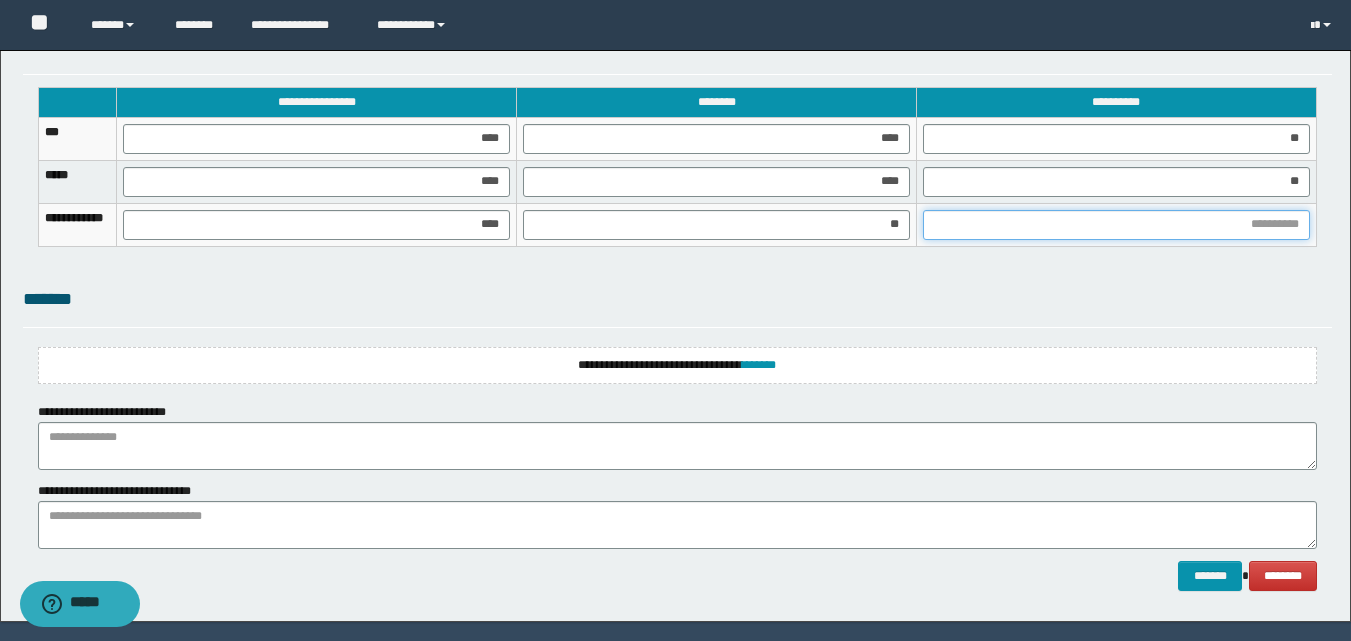 click at bounding box center (1116, 225) 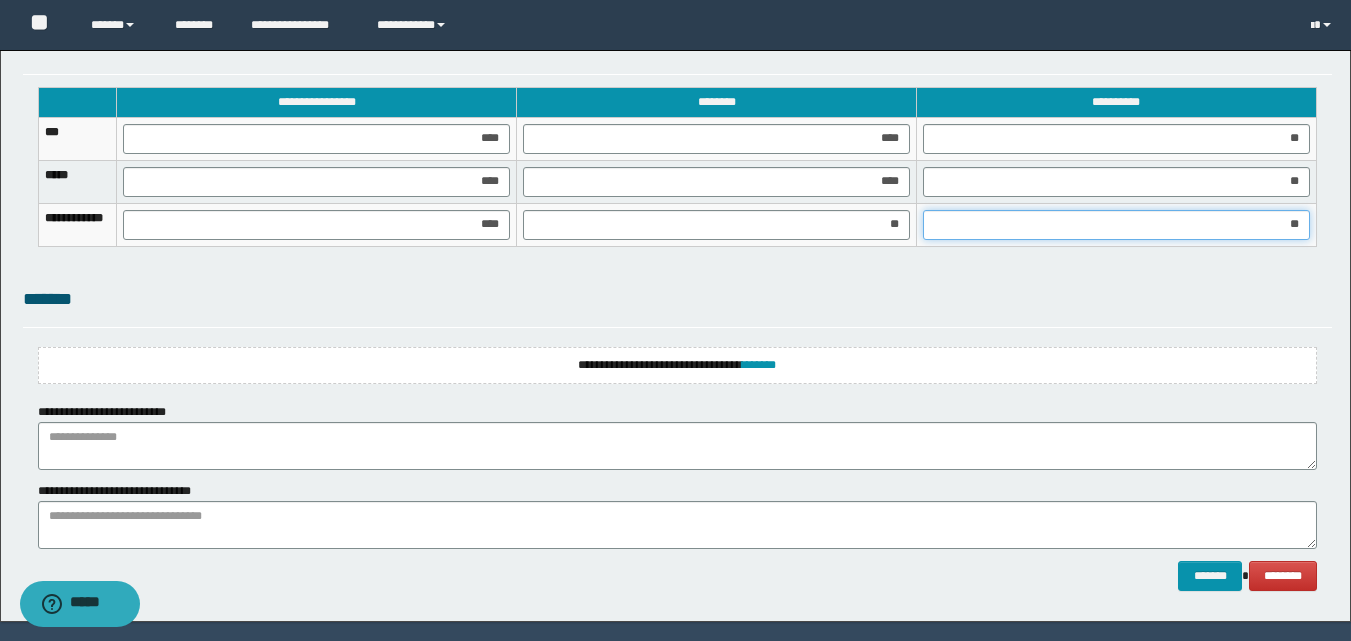 type on "***" 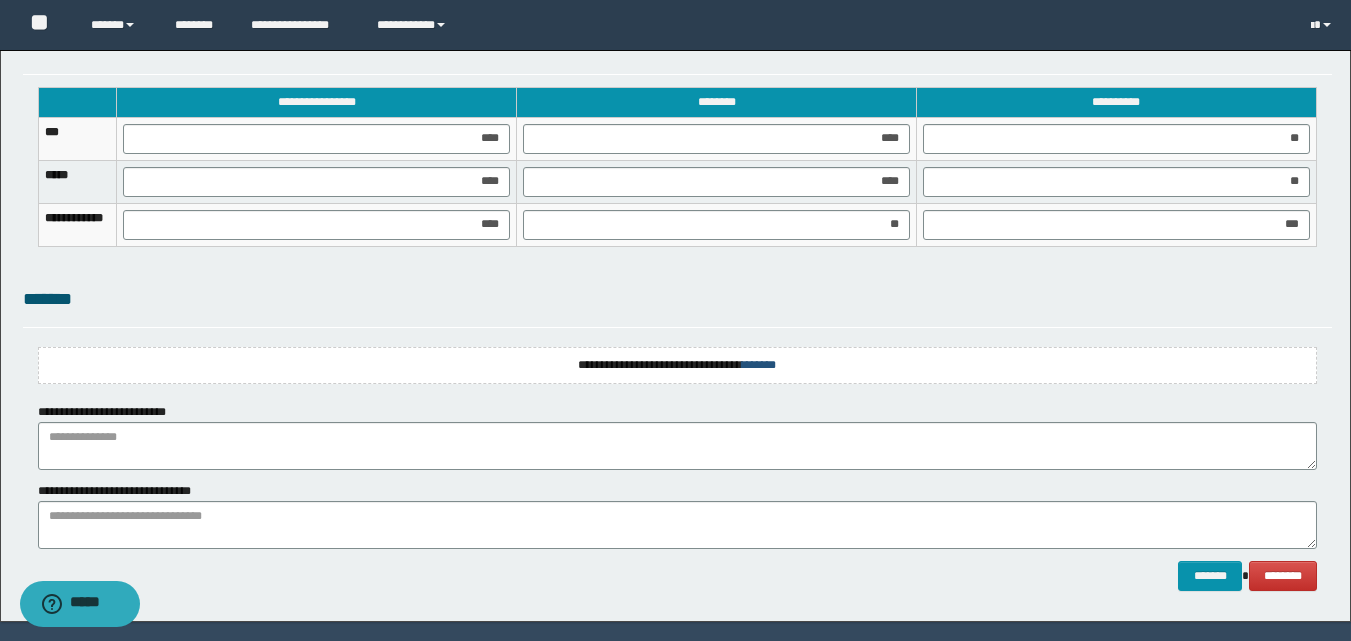 click on "*******" at bounding box center (759, 365) 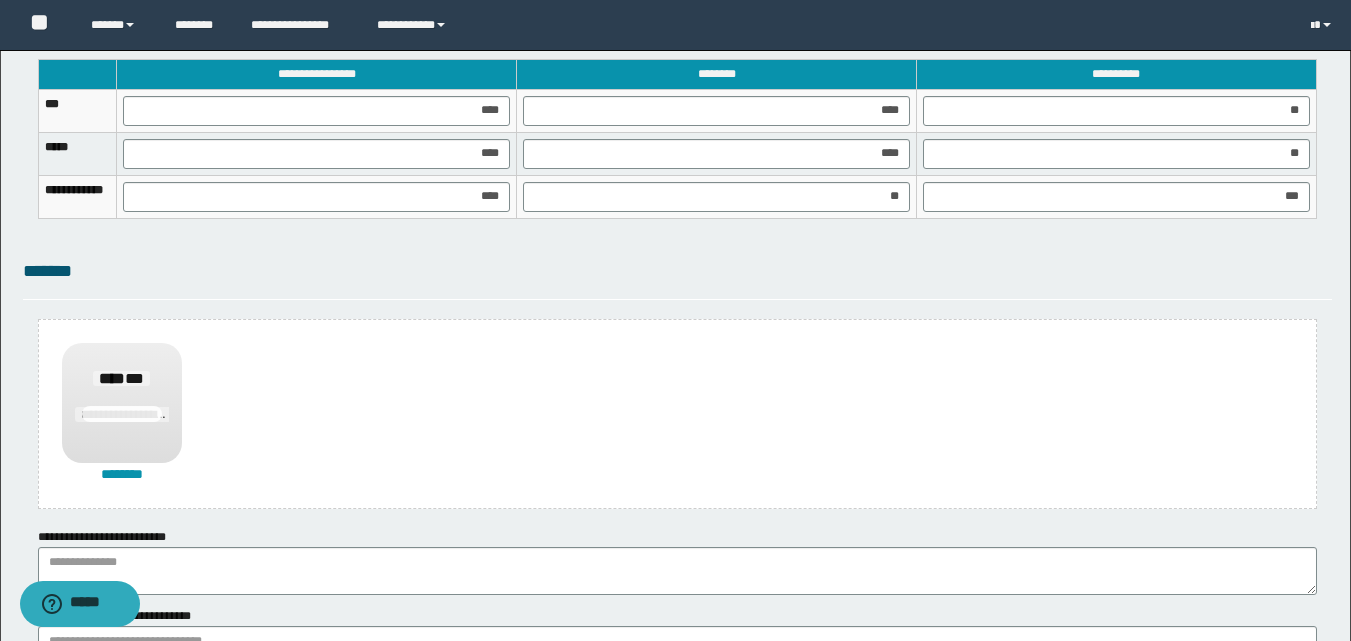 scroll, scrollTop: 1998, scrollLeft: 0, axis: vertical 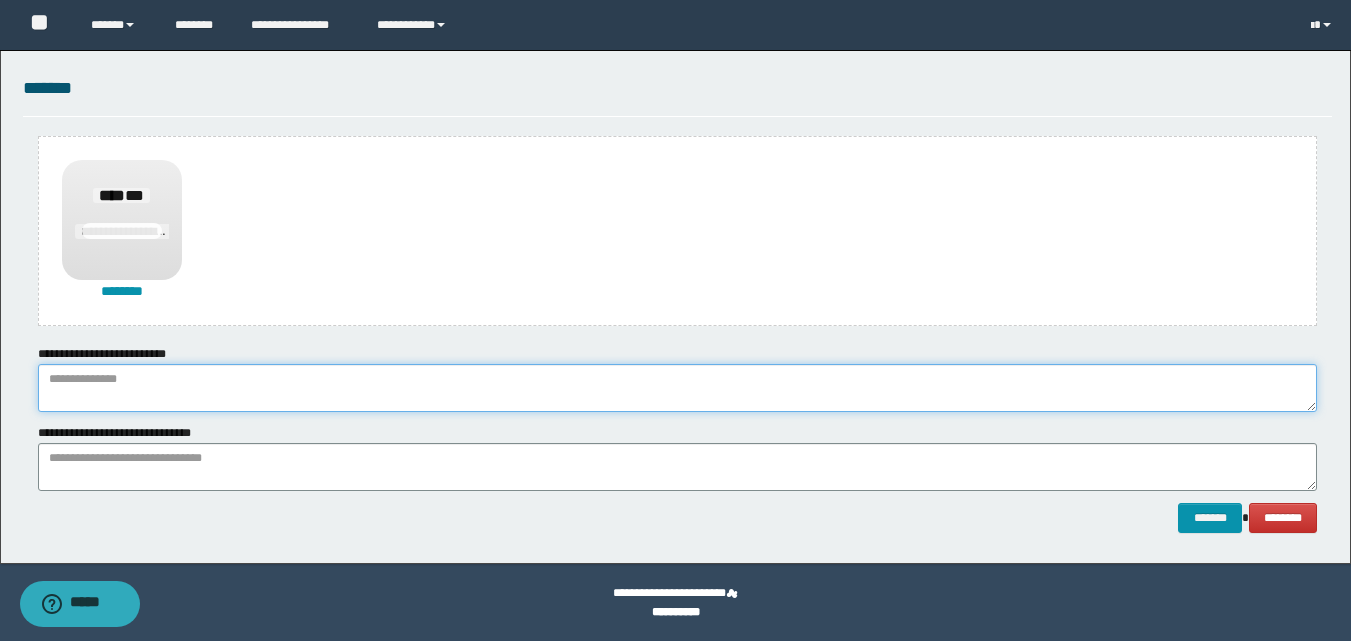drag, startPoint x: 968, startPoint y: 399, endPoint x: 984, endPoint y: 386, distance: 20.615528 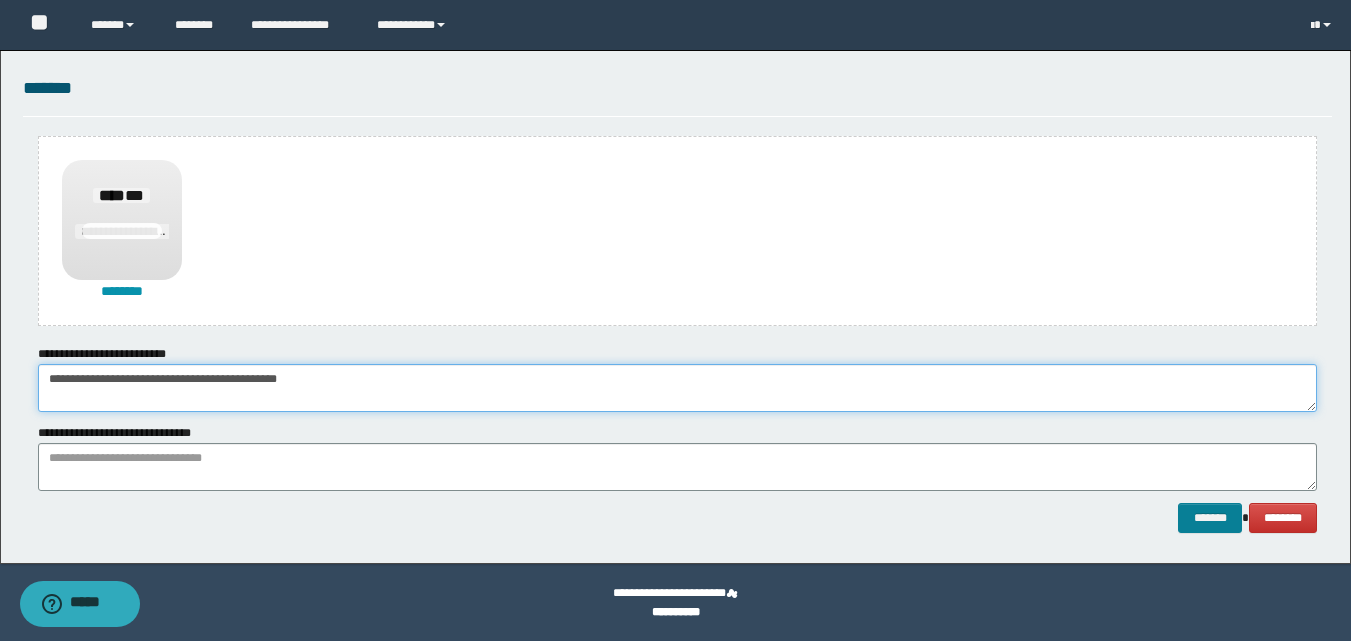 type on "**********" 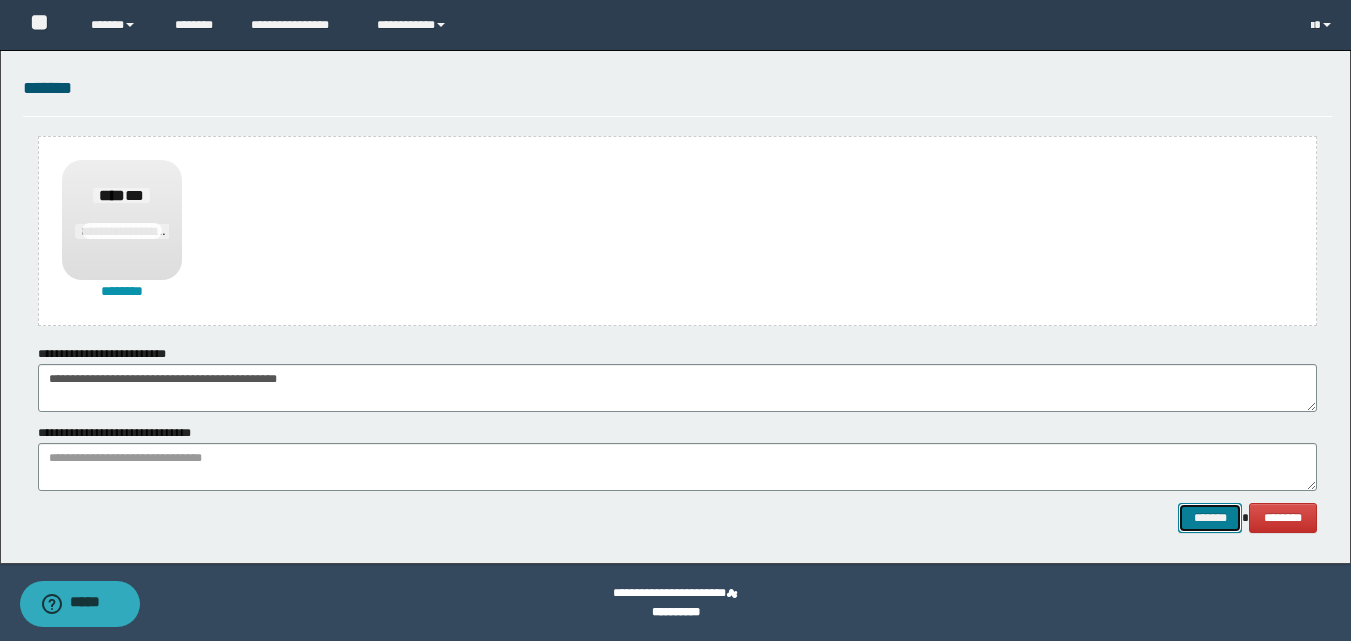 click on "*******" at bounding box center (1210, 518) 